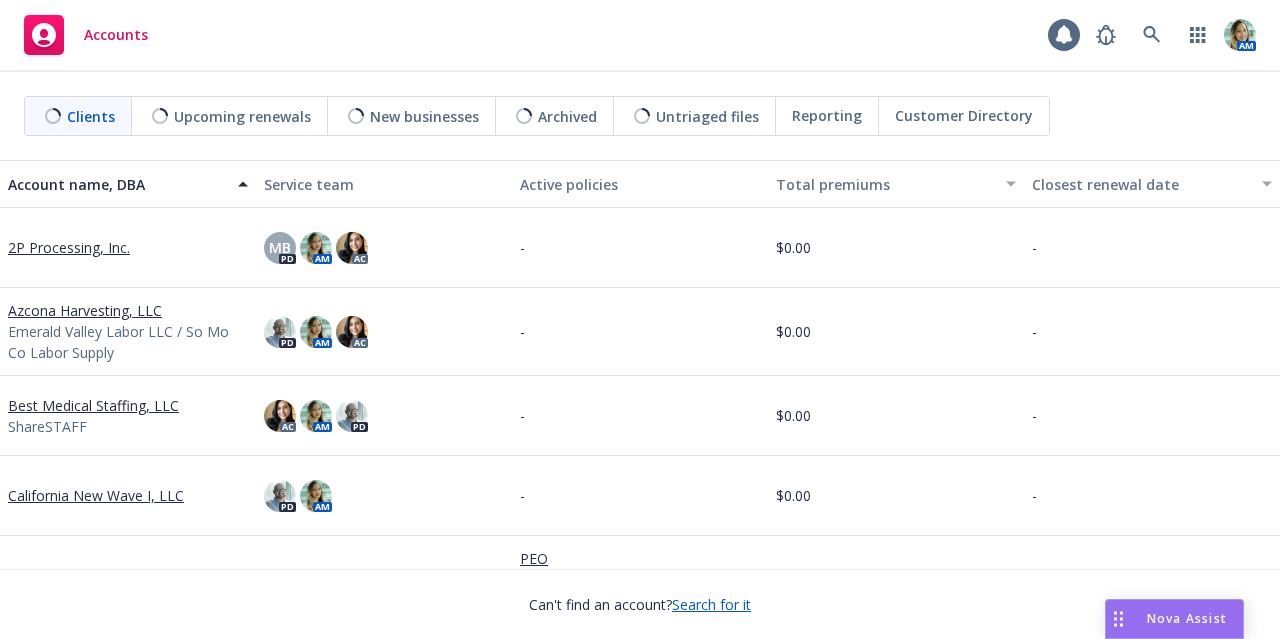 scroll, scrollTop: 0, scrollLeft: 0, axis: both 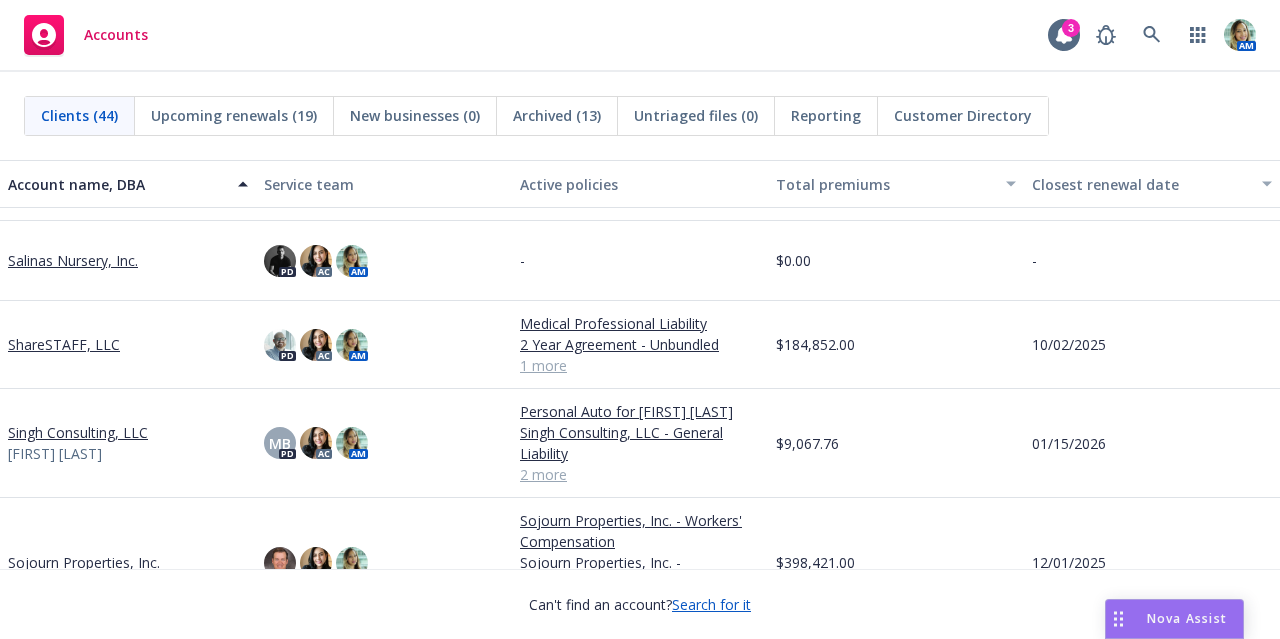 click on "ShareSTAFF, LLC" at bounding box center (64, 344) 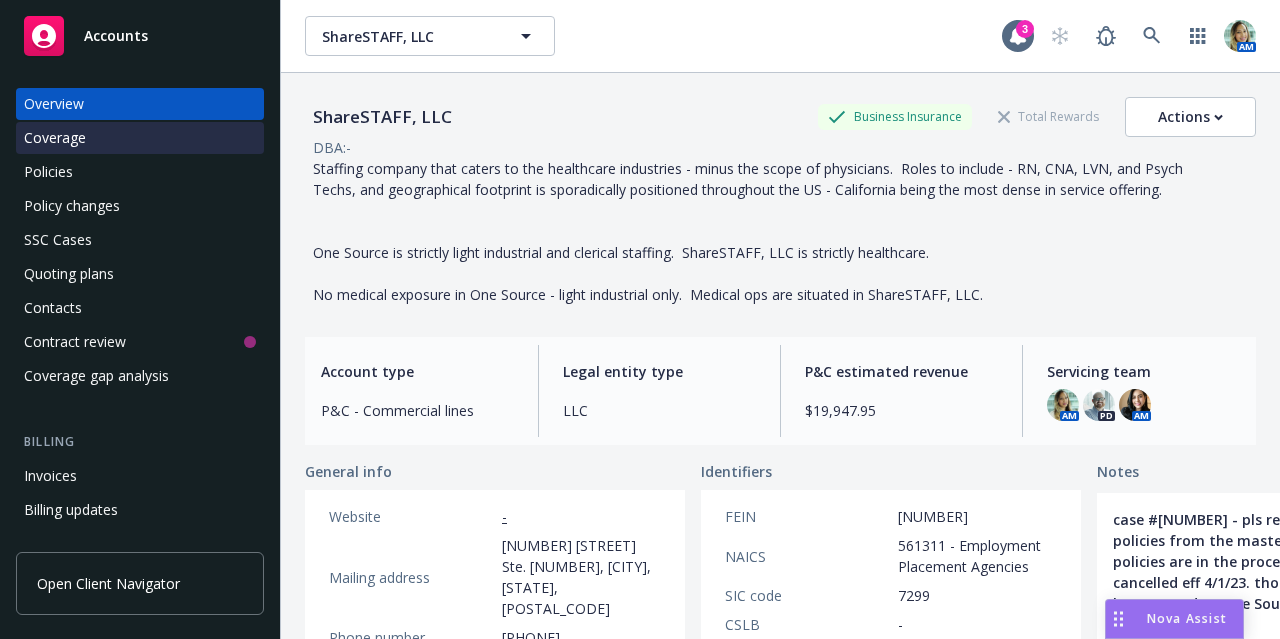 click on "Coverage" at bounding box center (140, 138) 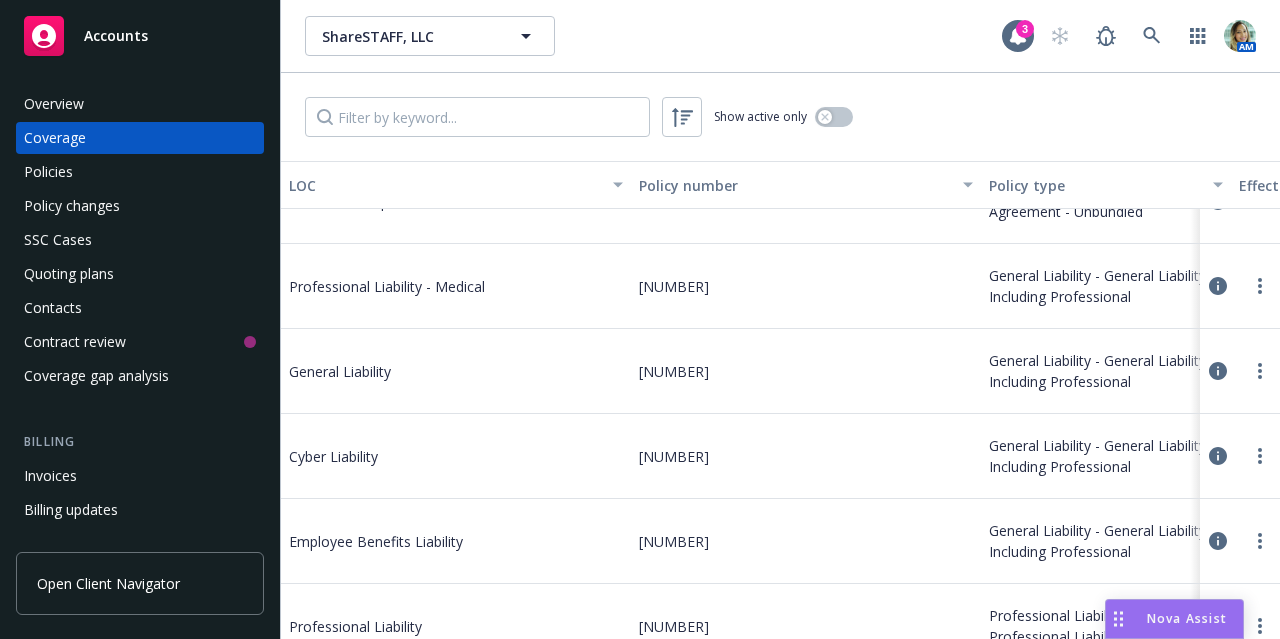 scroll, scrollTop: 137, scrollLeft: 0, axis: vertical 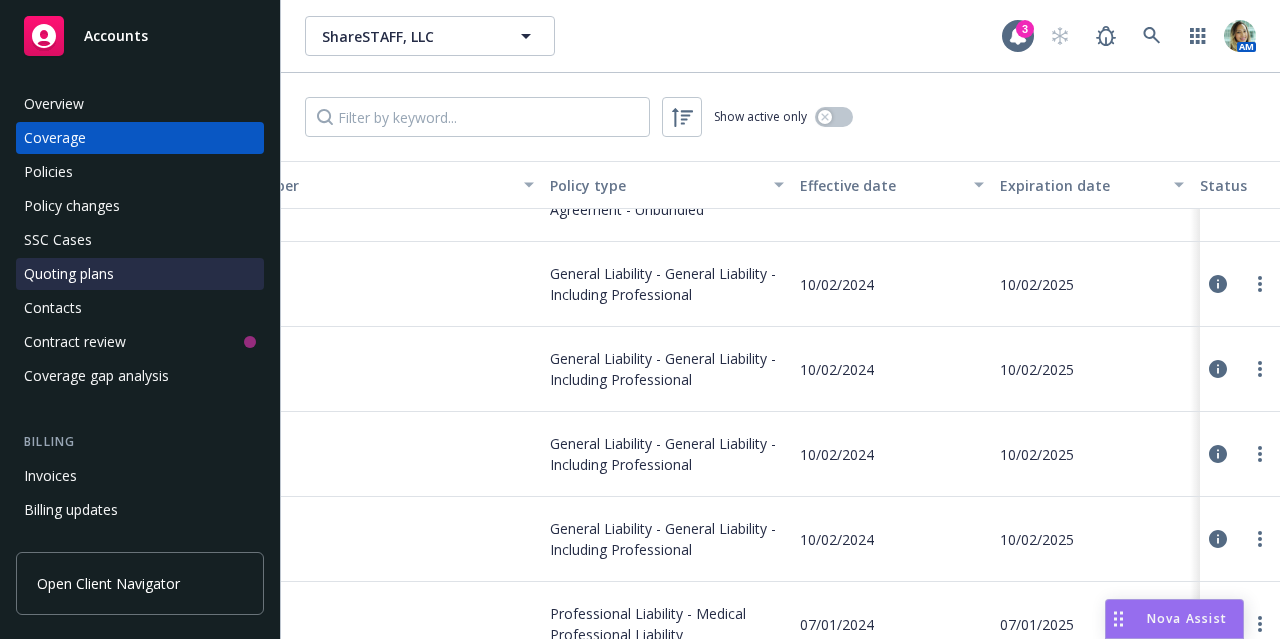 click on "Quoting plans" at bounding box center [69, 274] 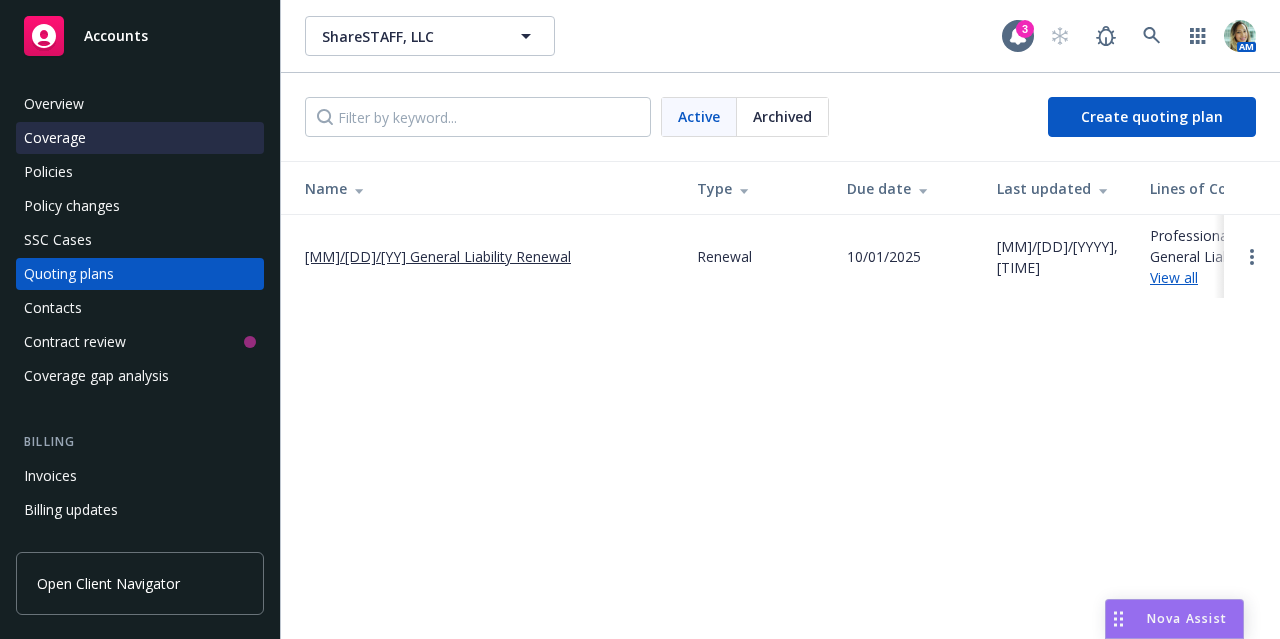 click on "Coverage" at bounding box center (140, 138) 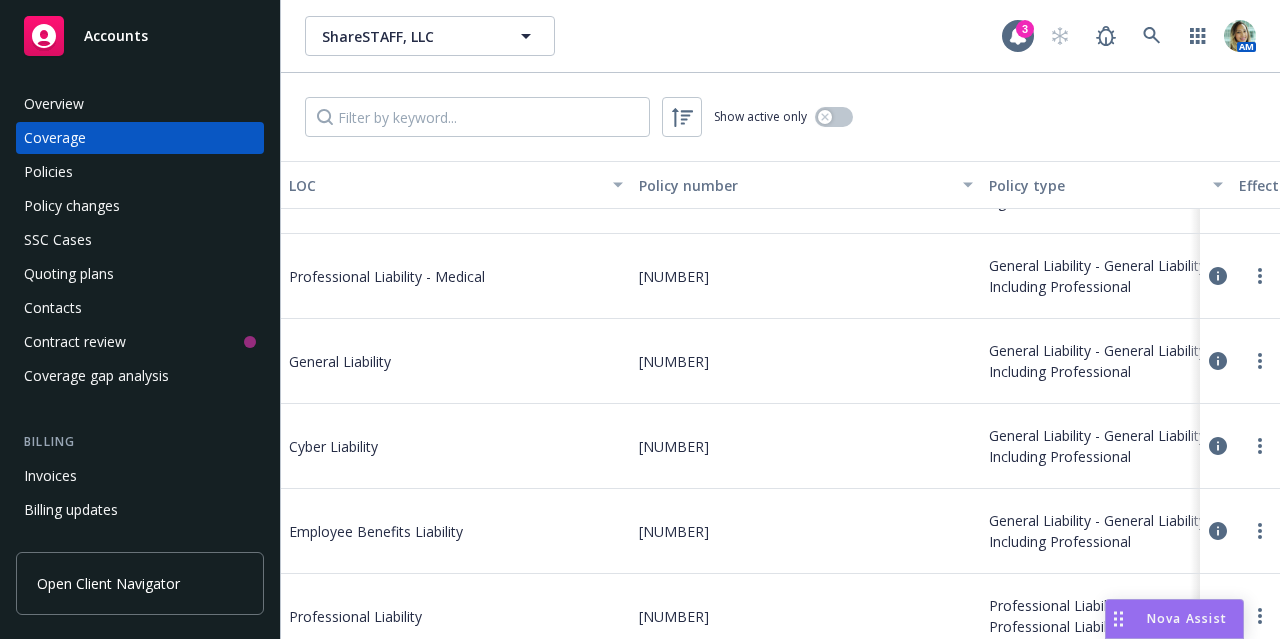 scroll, scrollTop: 190, scrollLeft: 0, axis: vertical 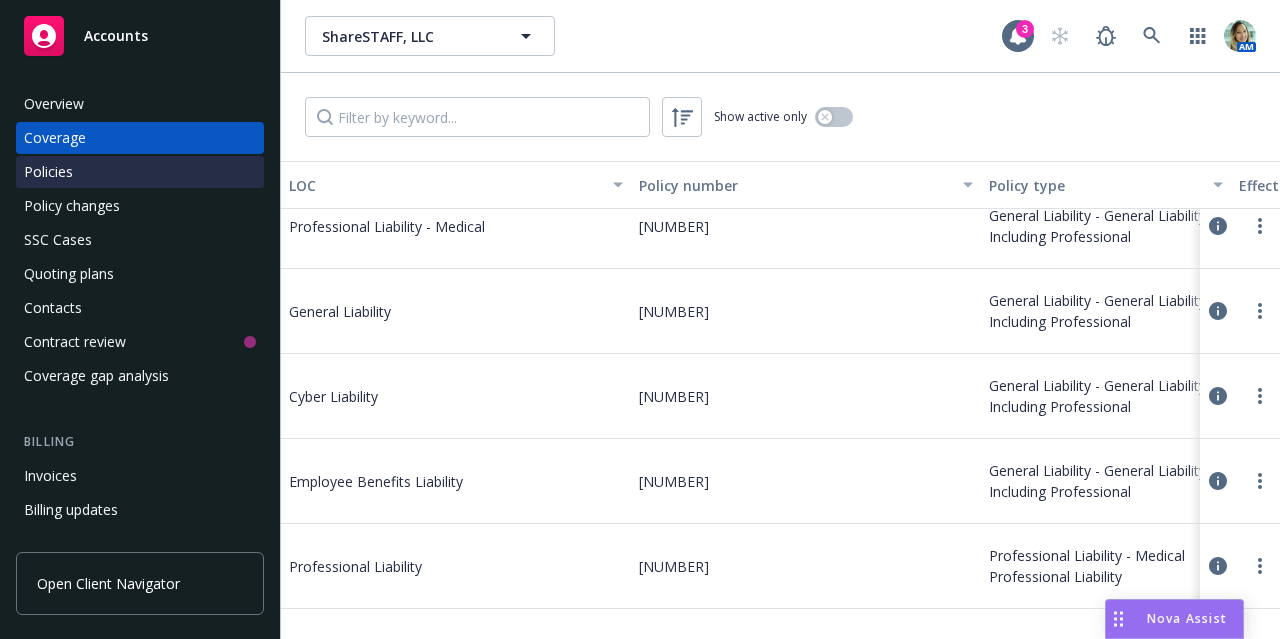 click on "Policies" at bounding box center (140, 172) 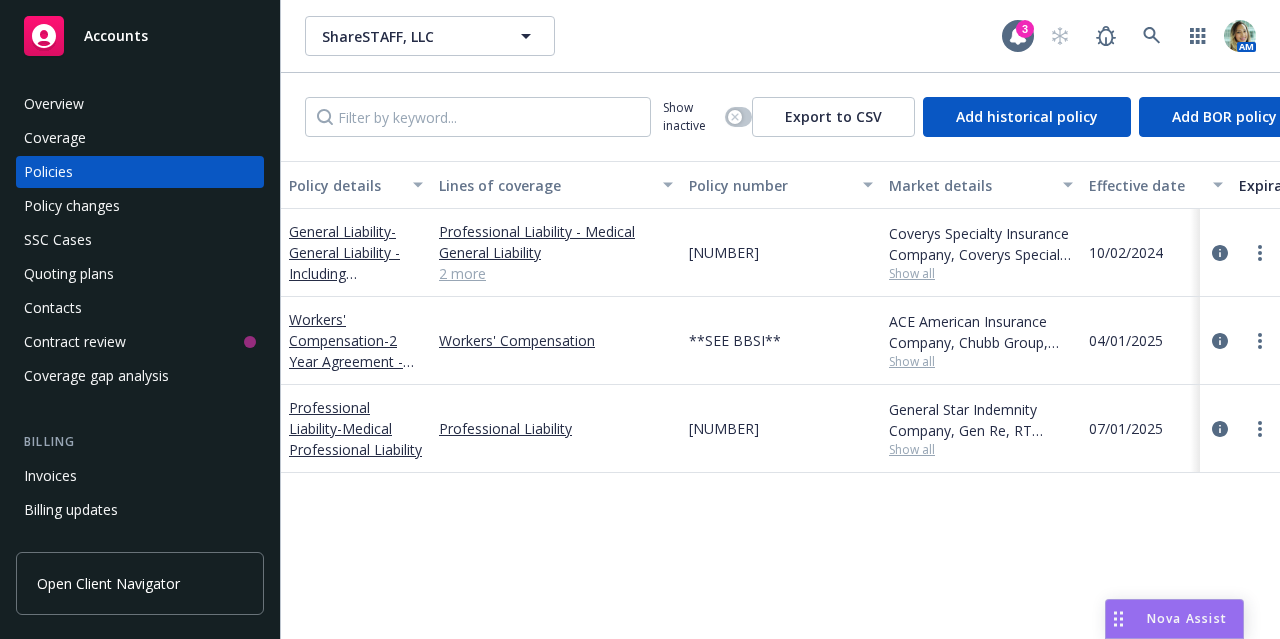 click on "2 more" at bounding box center [556, 273] 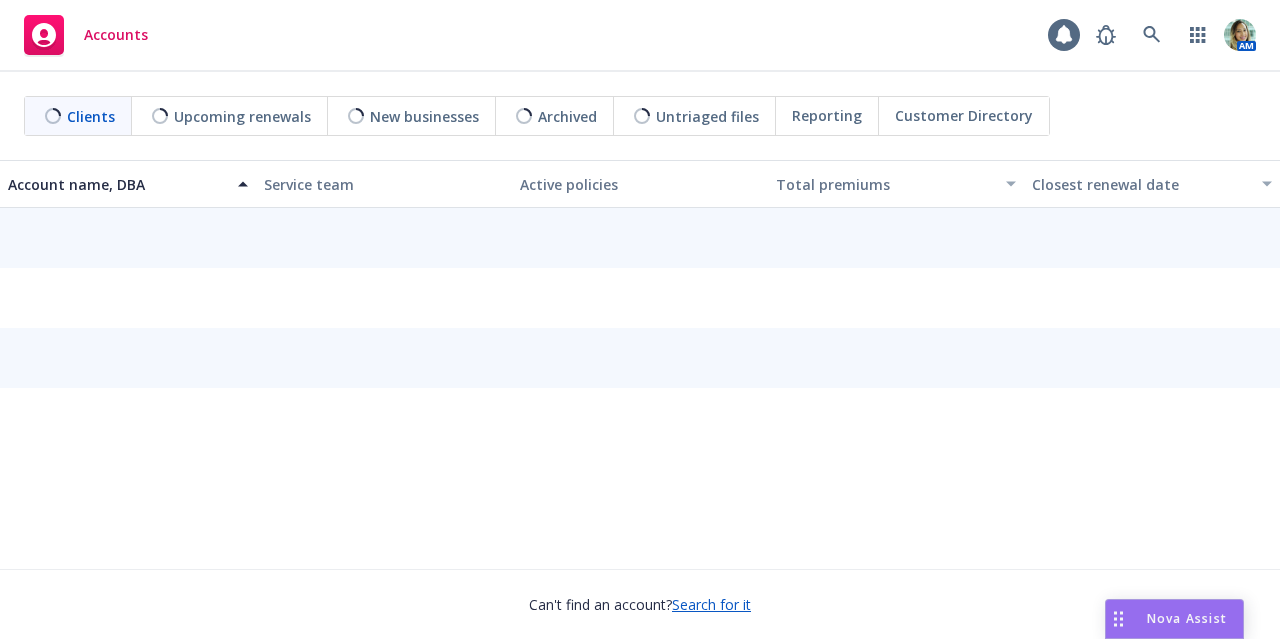 scroll, scrollTop: 0, scrollLeft: 0, axis: both 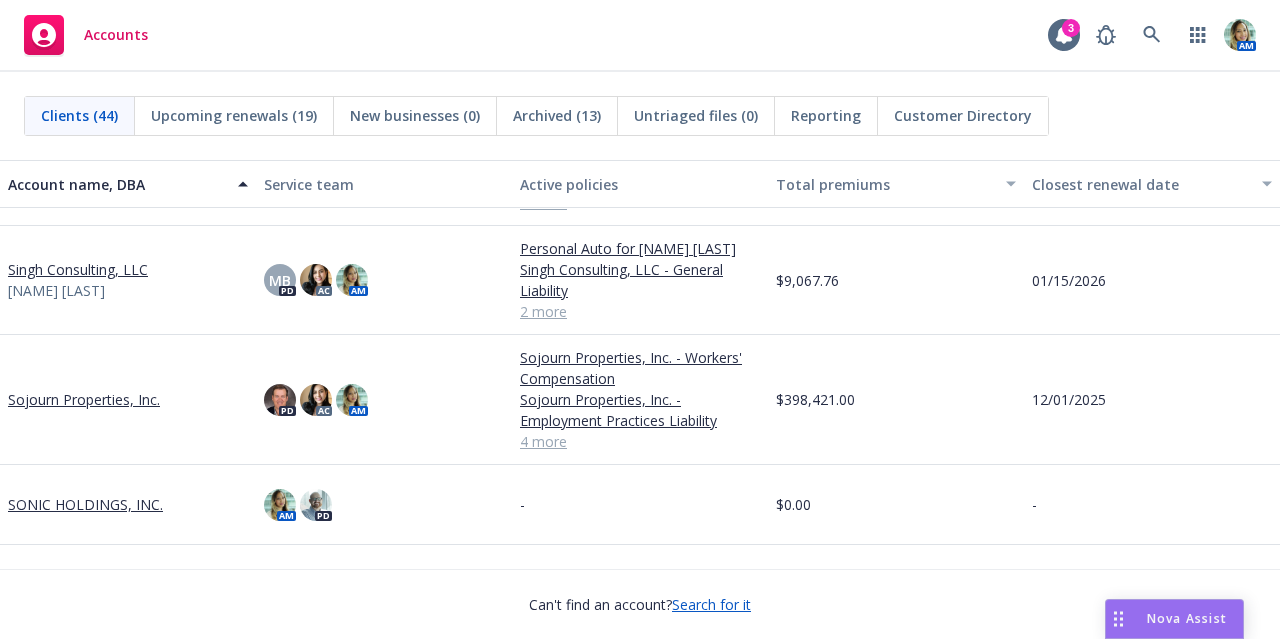 click on "Sojourn Properties, Inc." at bounding box center [84, 399] 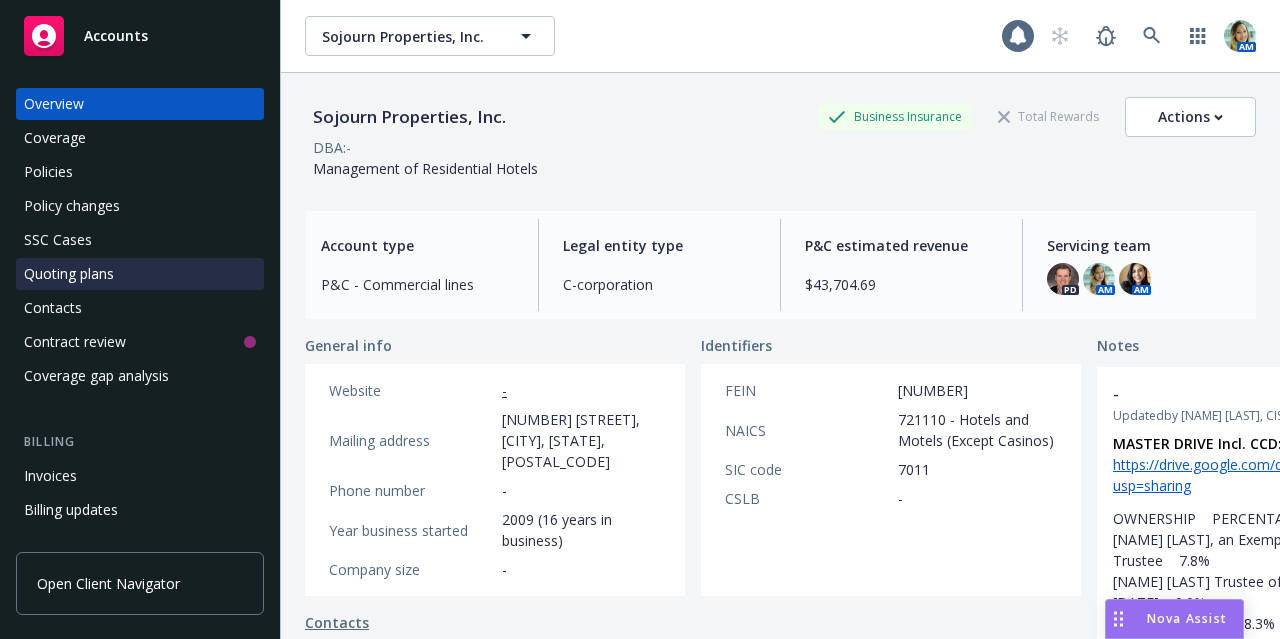 click on "Quoting plans" at bounding box center (69, 274) 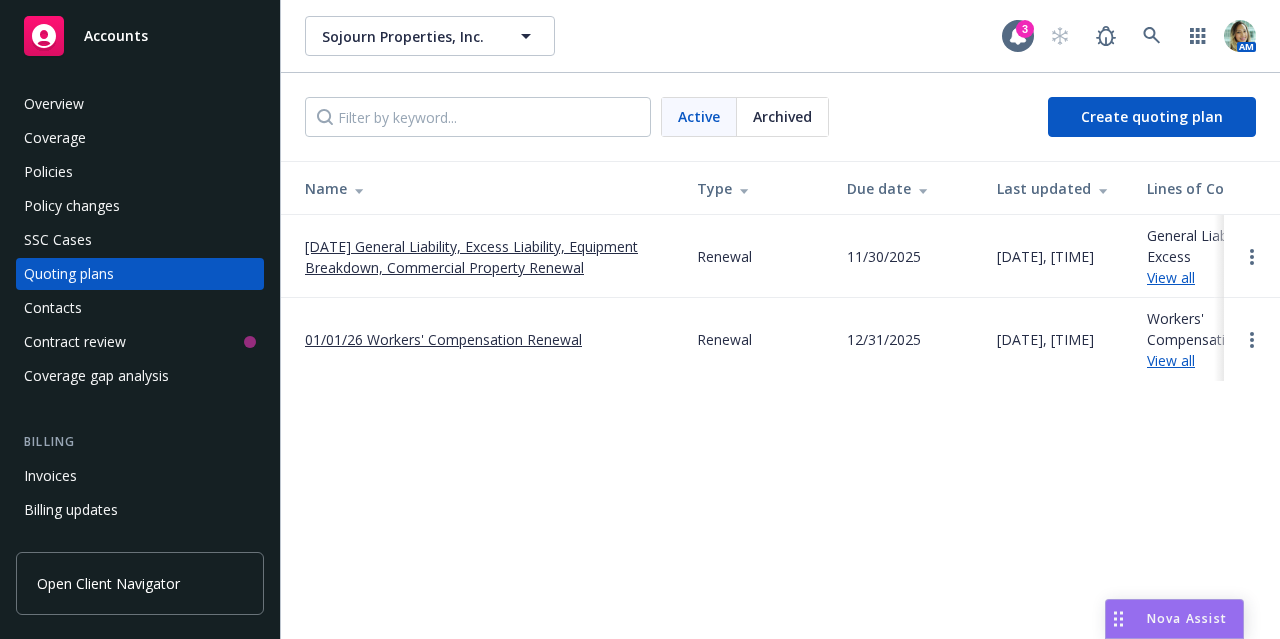 click on "[DATE] General Liability, Excess Liability, Equipment Breakdown, Commercial Property Renewal" at bounding box center (485, 257) 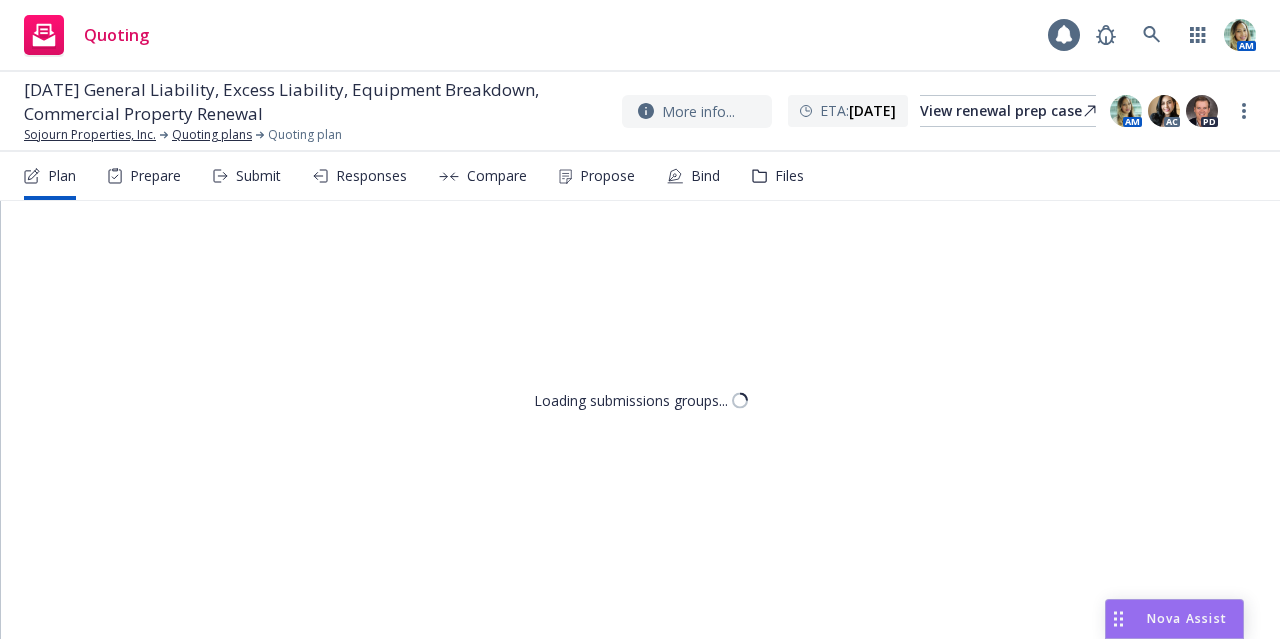 scroll, scrollTop: 0, scrollLeft: 0, axis: both 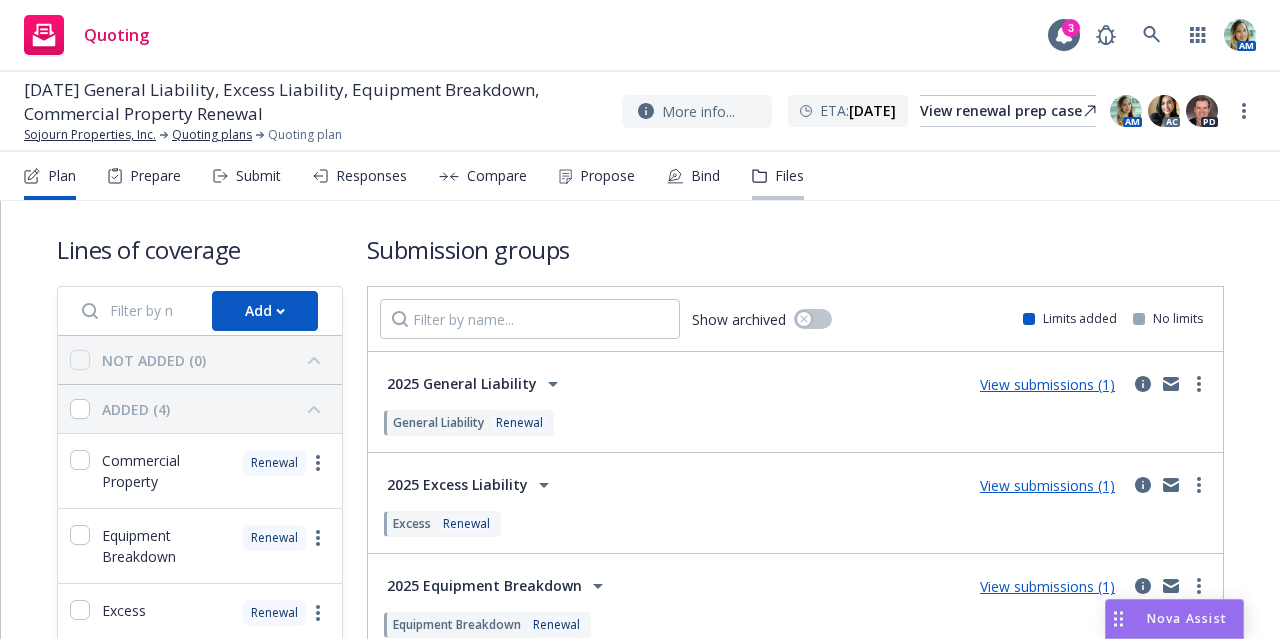 click on "Files" at bounding box center [778, 176] 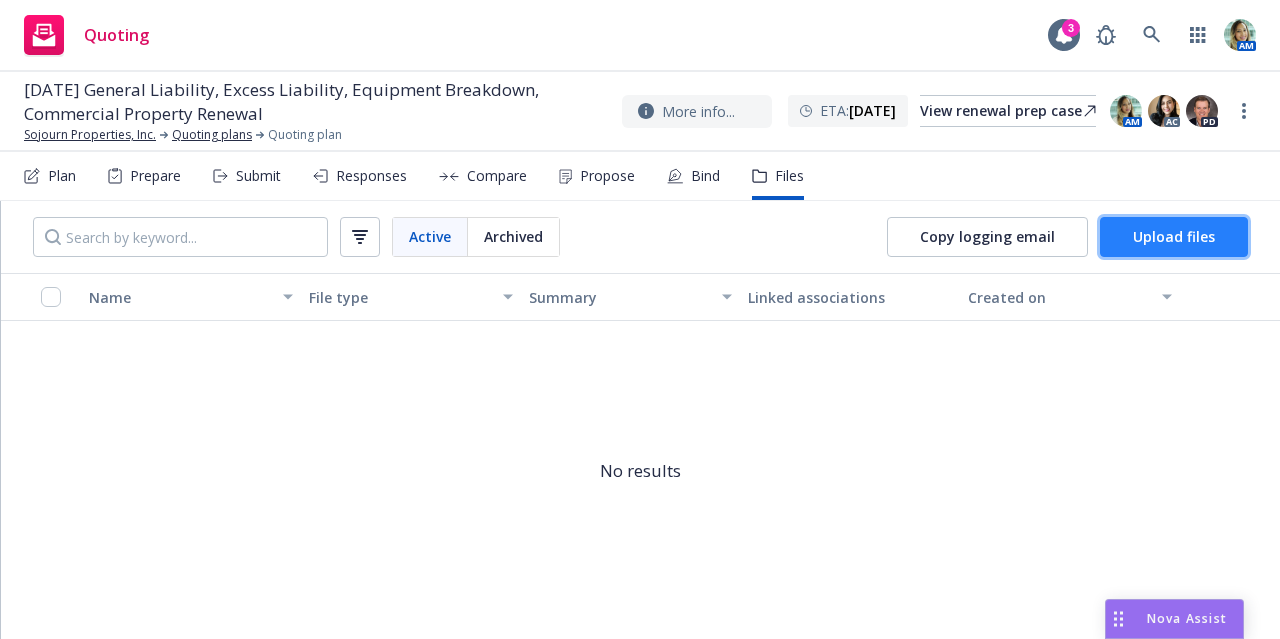 click on "Upload files" at bounding box center (1174, 237) 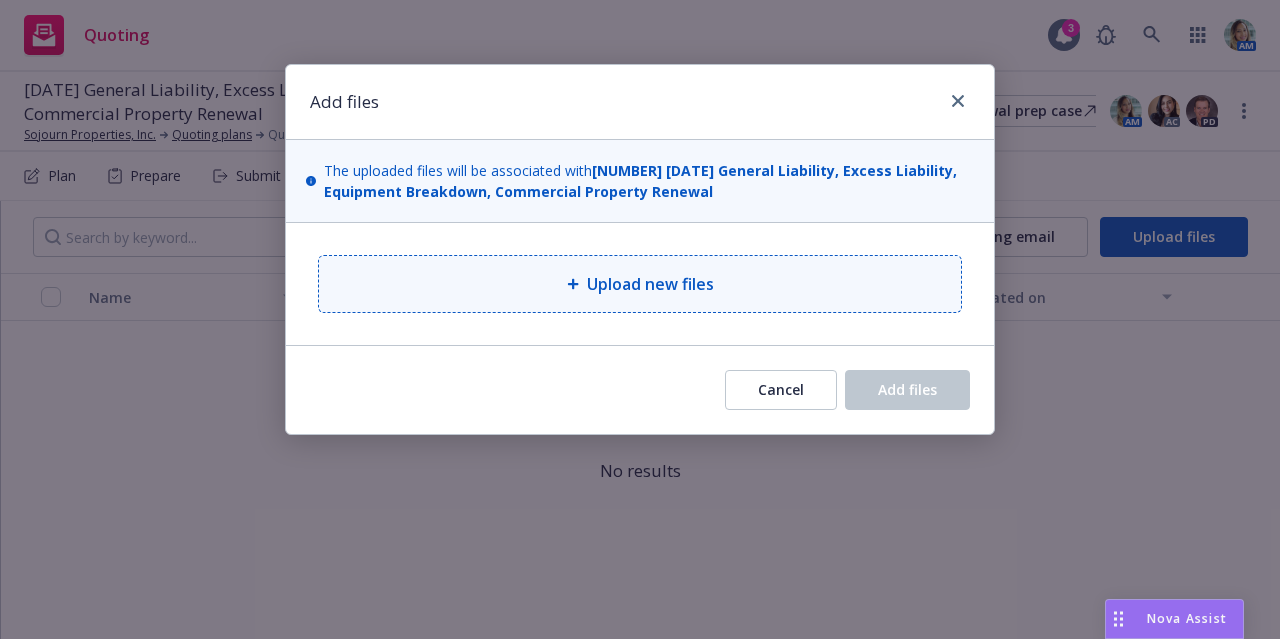 click on "Upload new files" at bounding box center [640, 284] 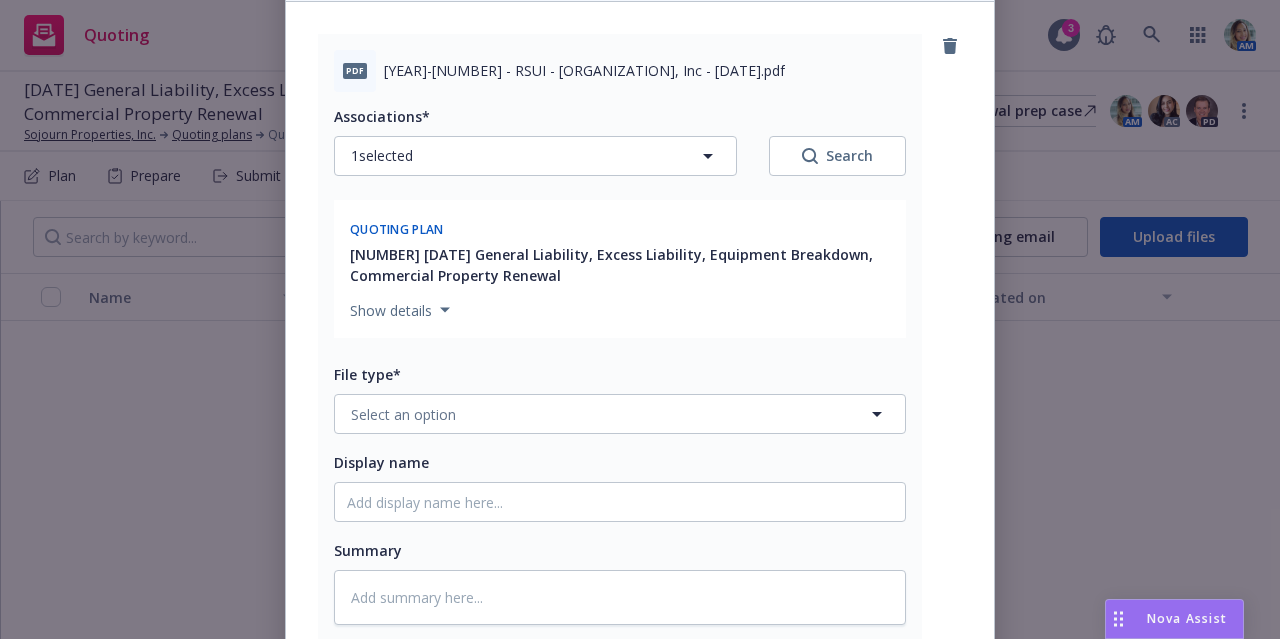 scroll, scrollTop: 223, scrollLeft: 0, axis: vertical 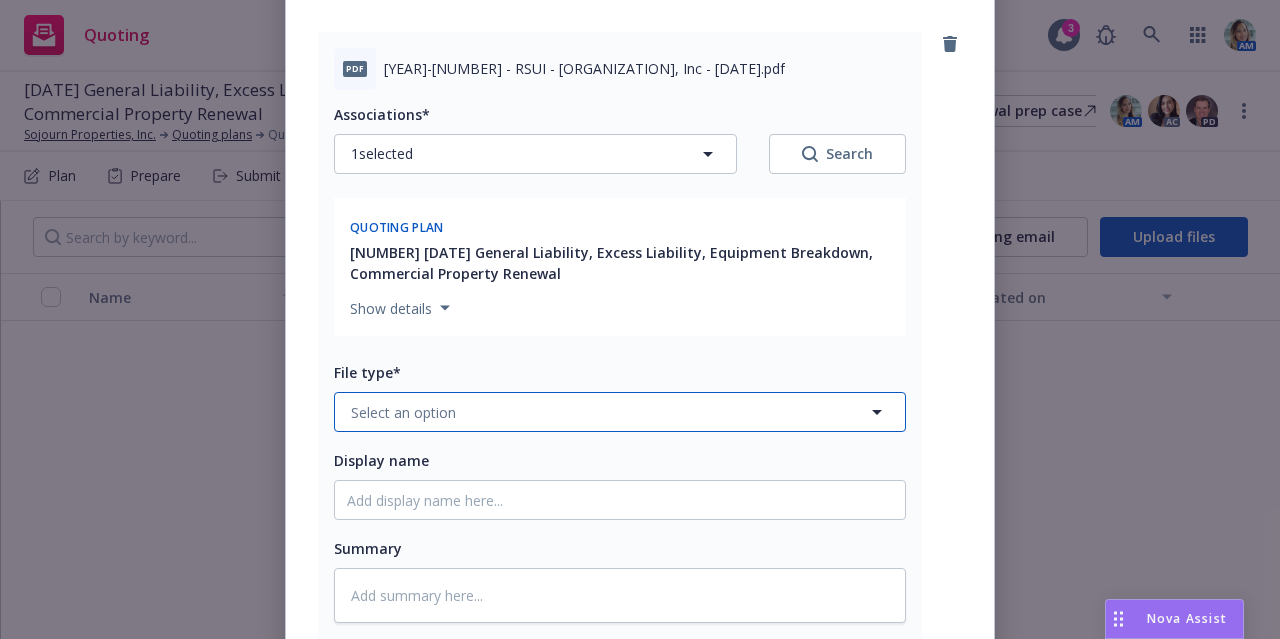 click on "Select an option" at bounding box center [403, 412] 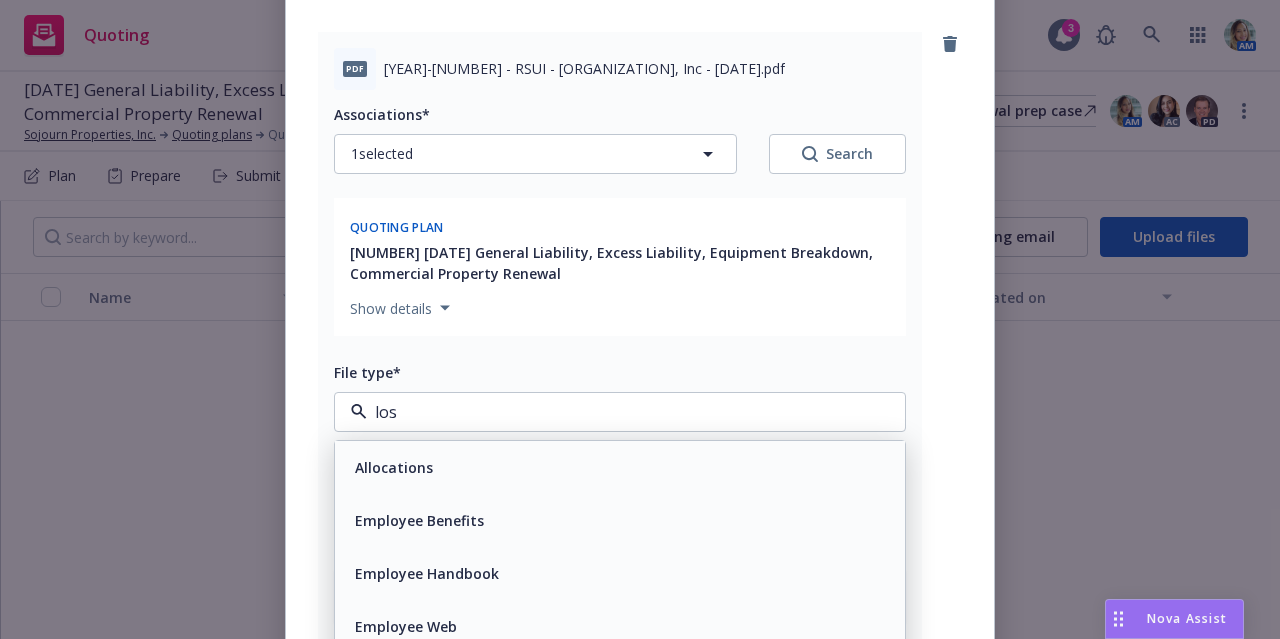 type on "loss" 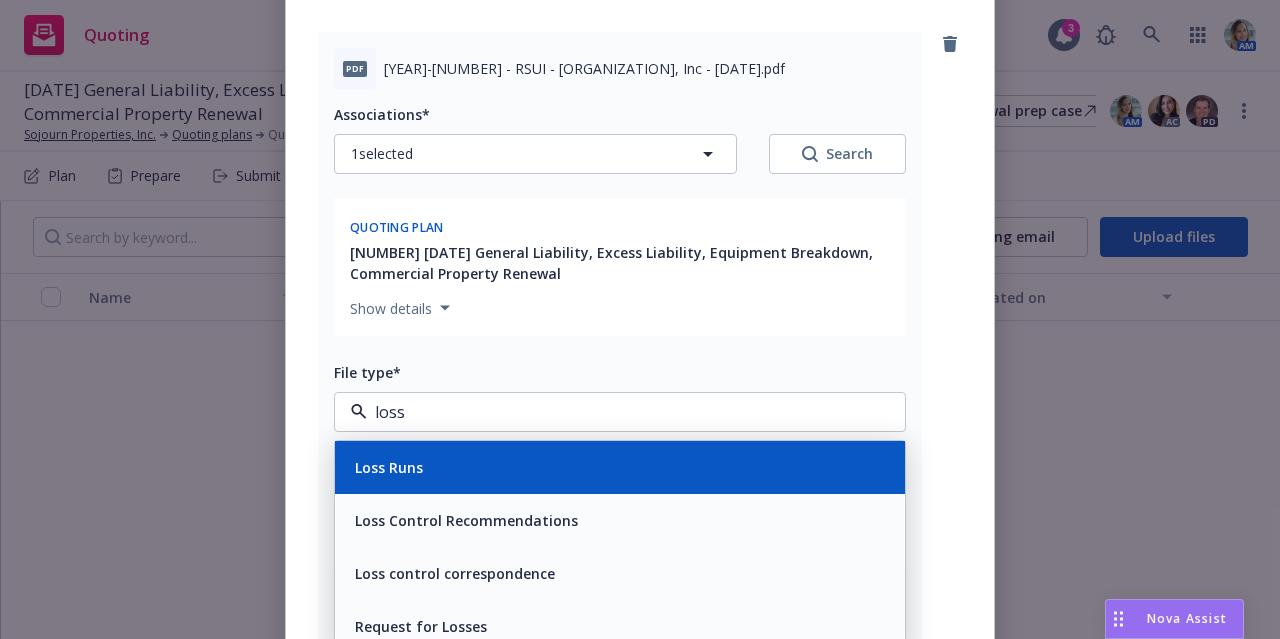 click on "Loss Runs" at bounding box center [389, 467] 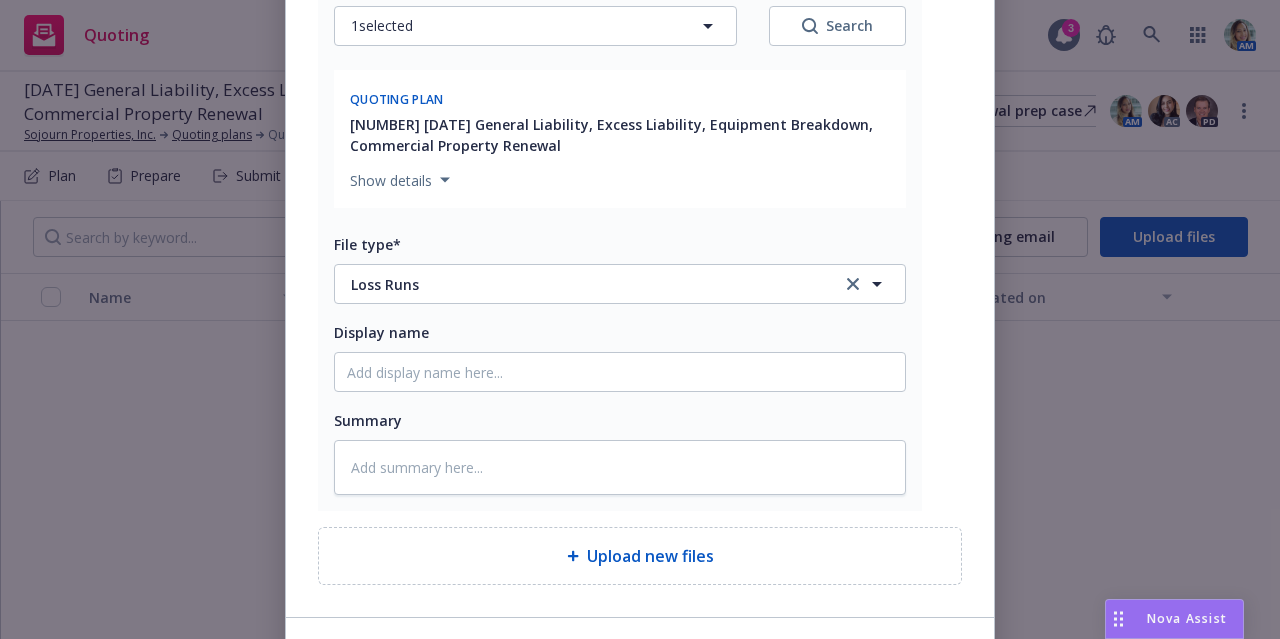 scroll, scrollTop: 356, scrollLeft: 0, axis: vertical 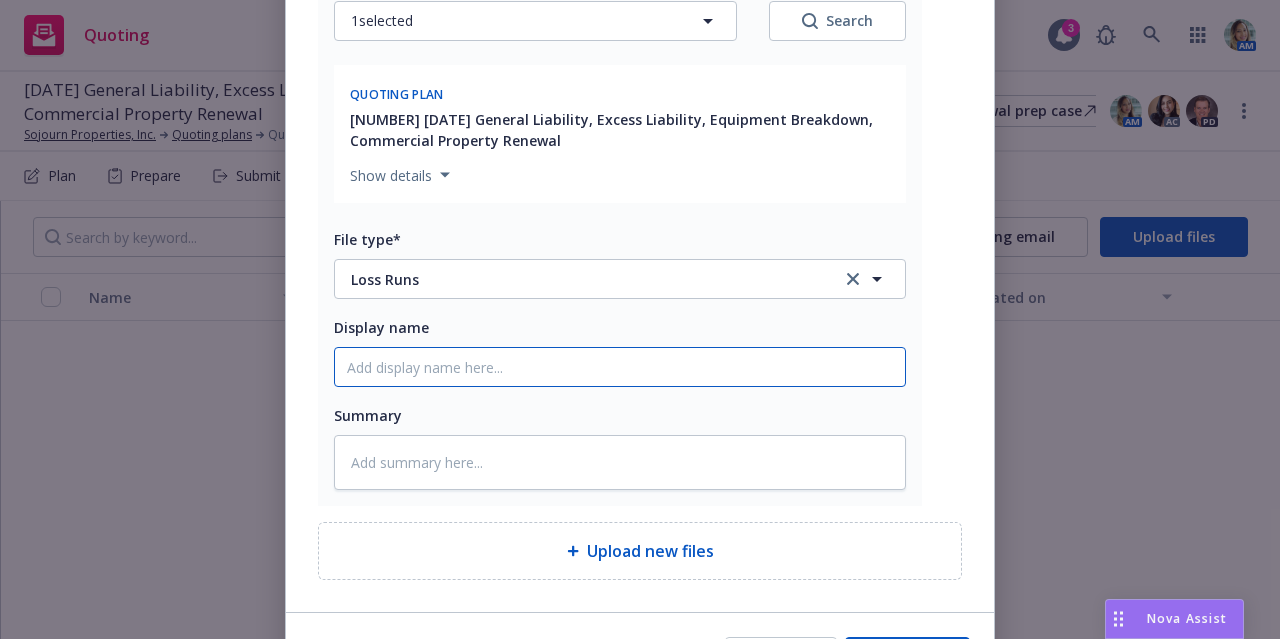 click on "Display name" at bounding box center [620, 367] 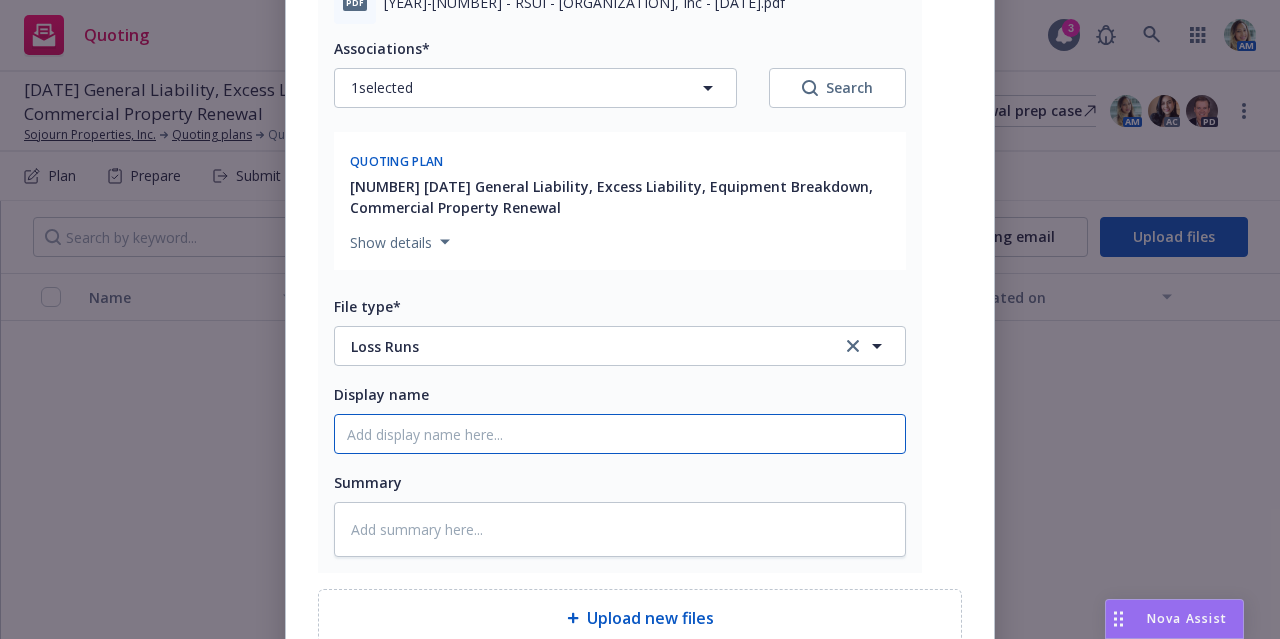 scroll, scrollTop: 288, scrollLeft: 0, axis: vertical 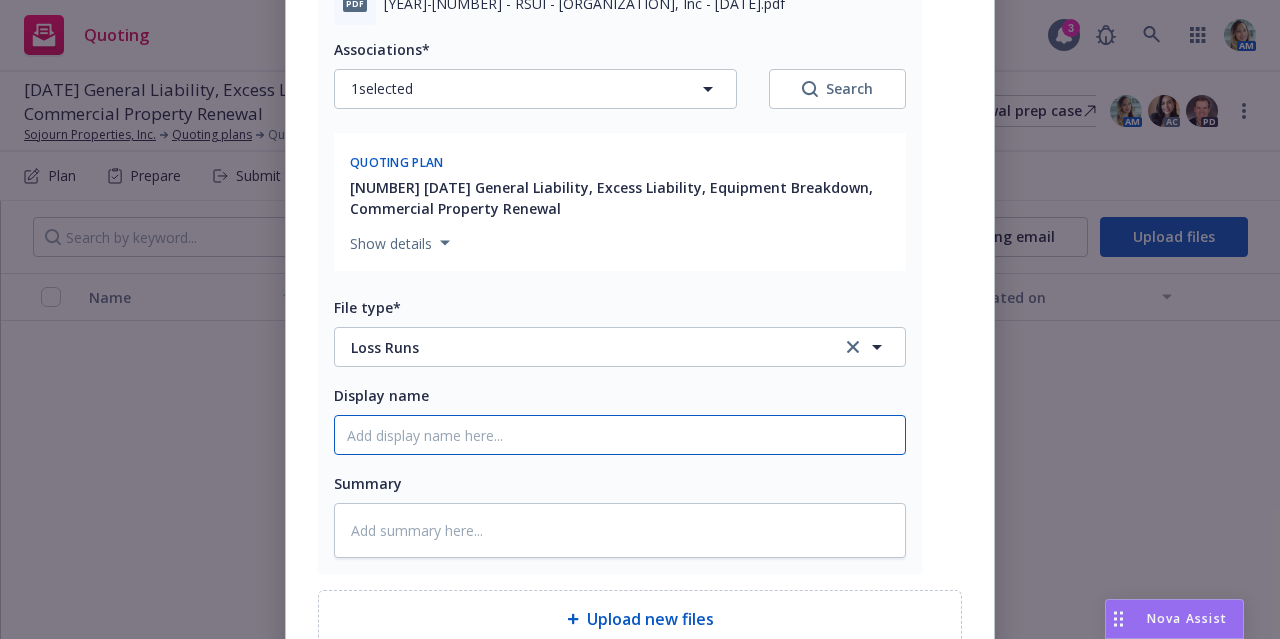 click on "Display name" at bounding box center [620, 435] 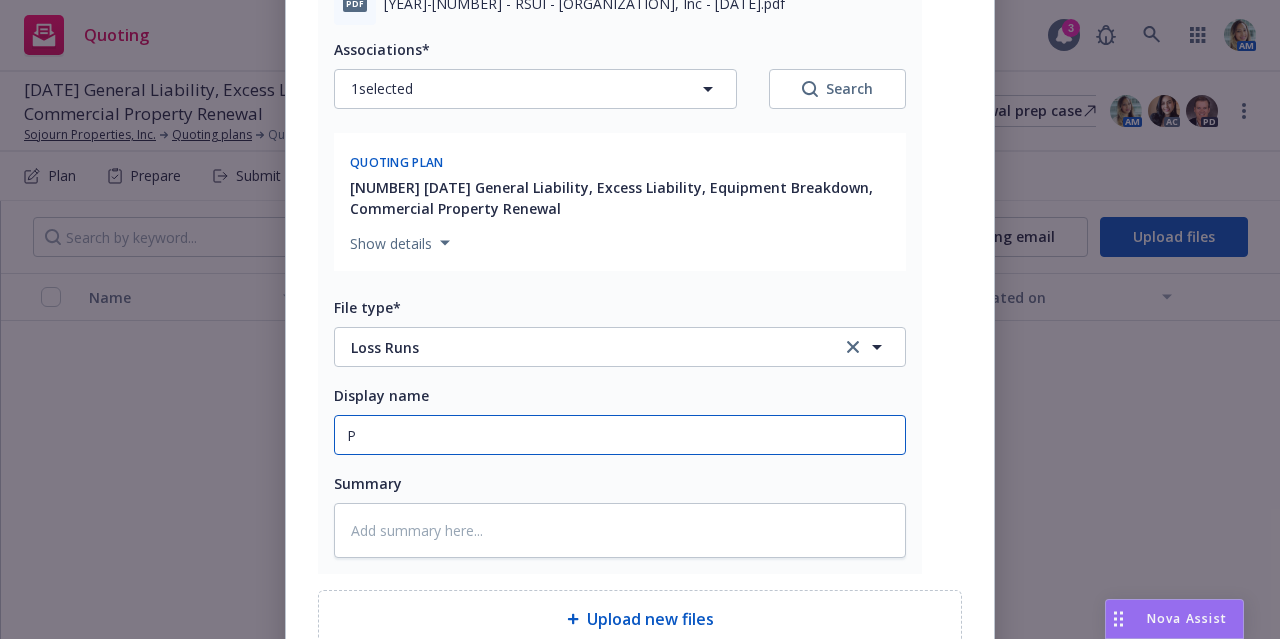 type on "x" 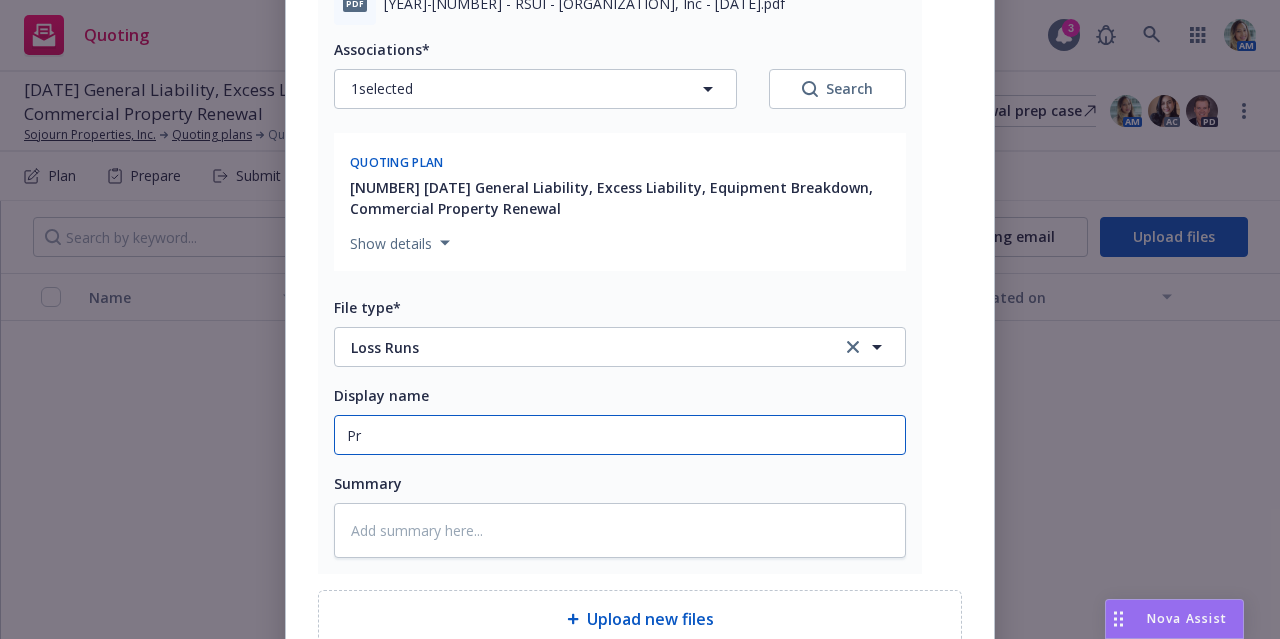 type on "x" 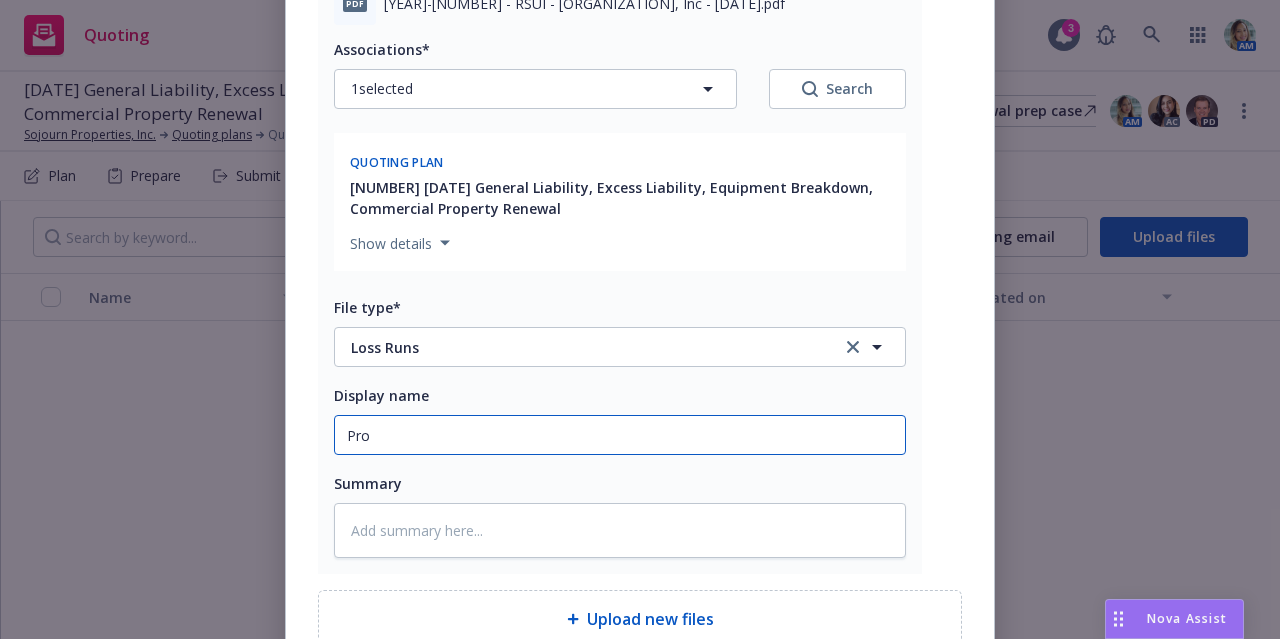 type on "x" 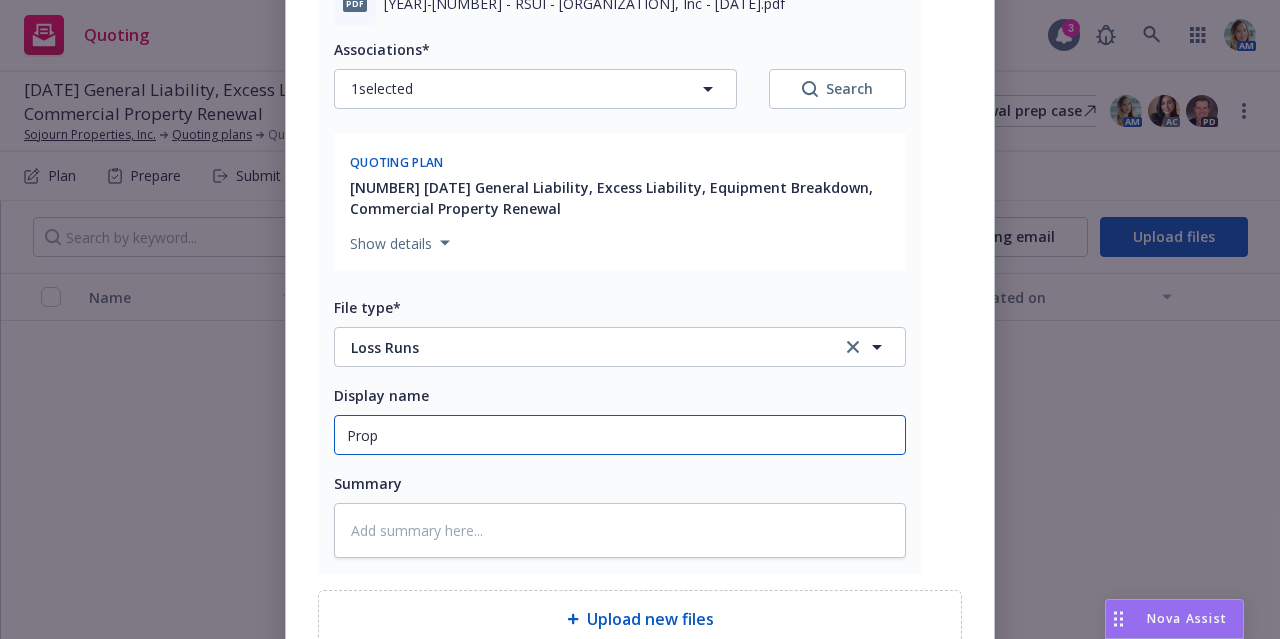 type on "Prope" 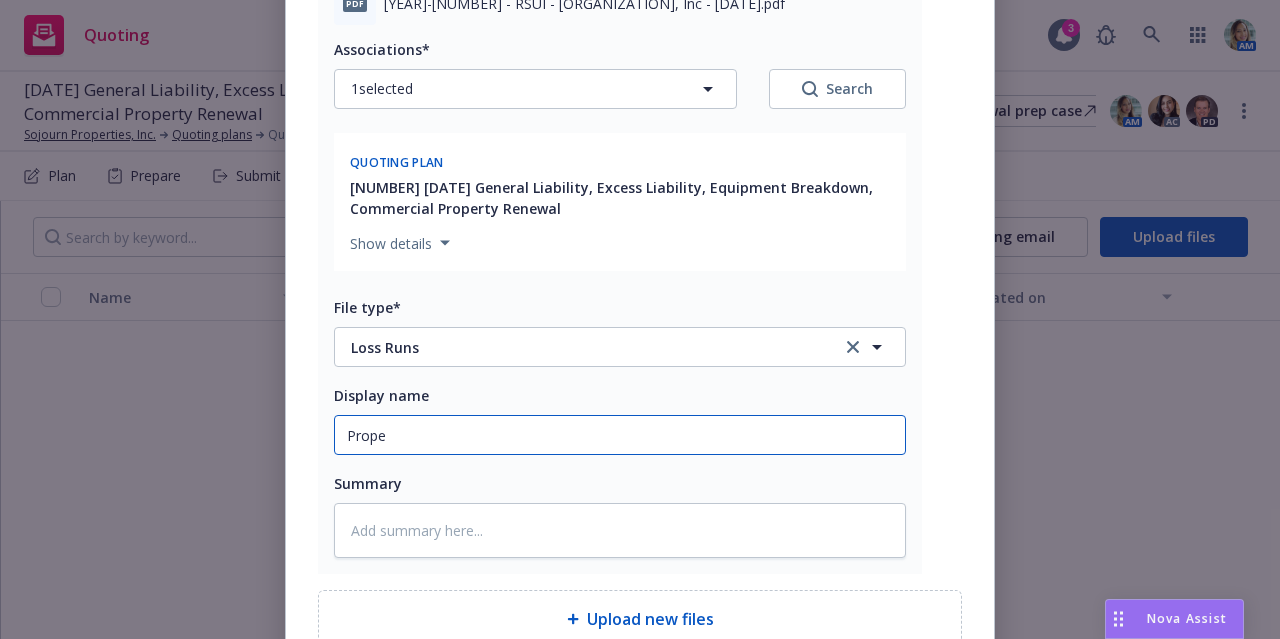 type on "x" 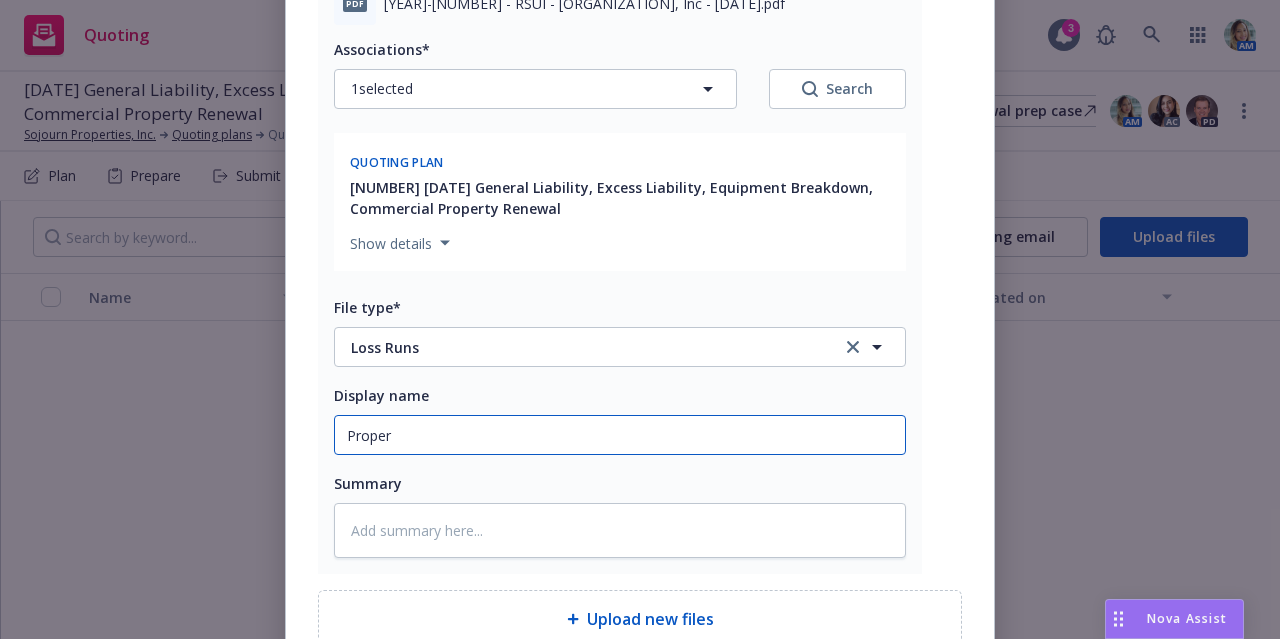 type on "x" 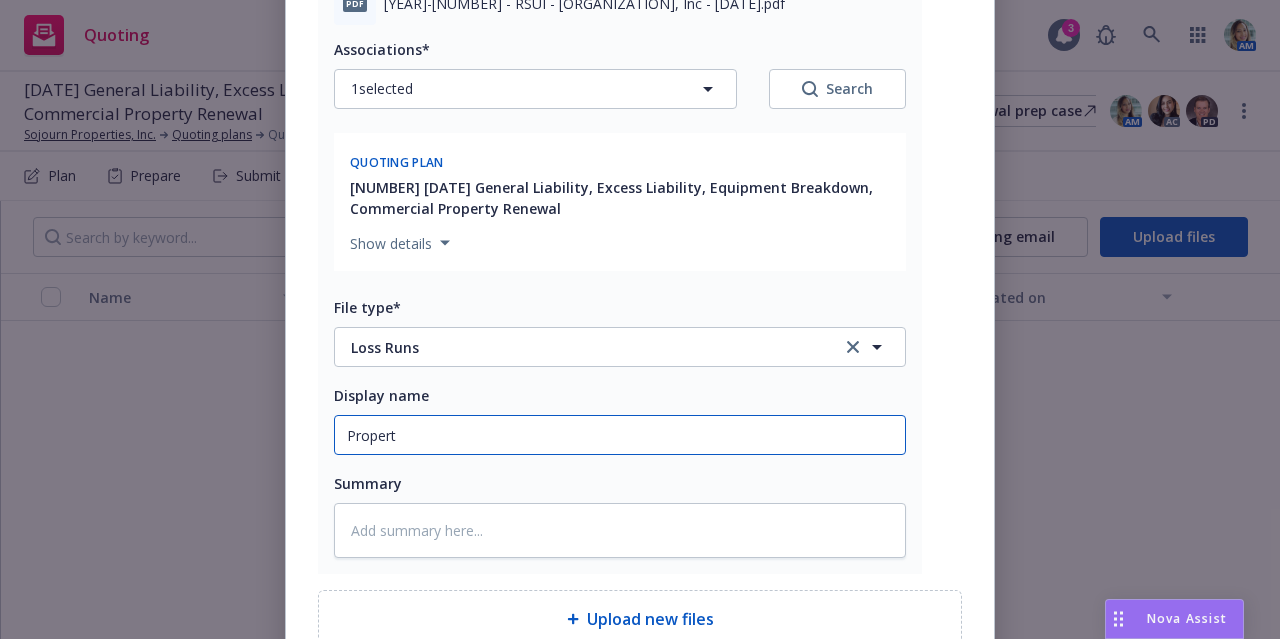 type on "x" 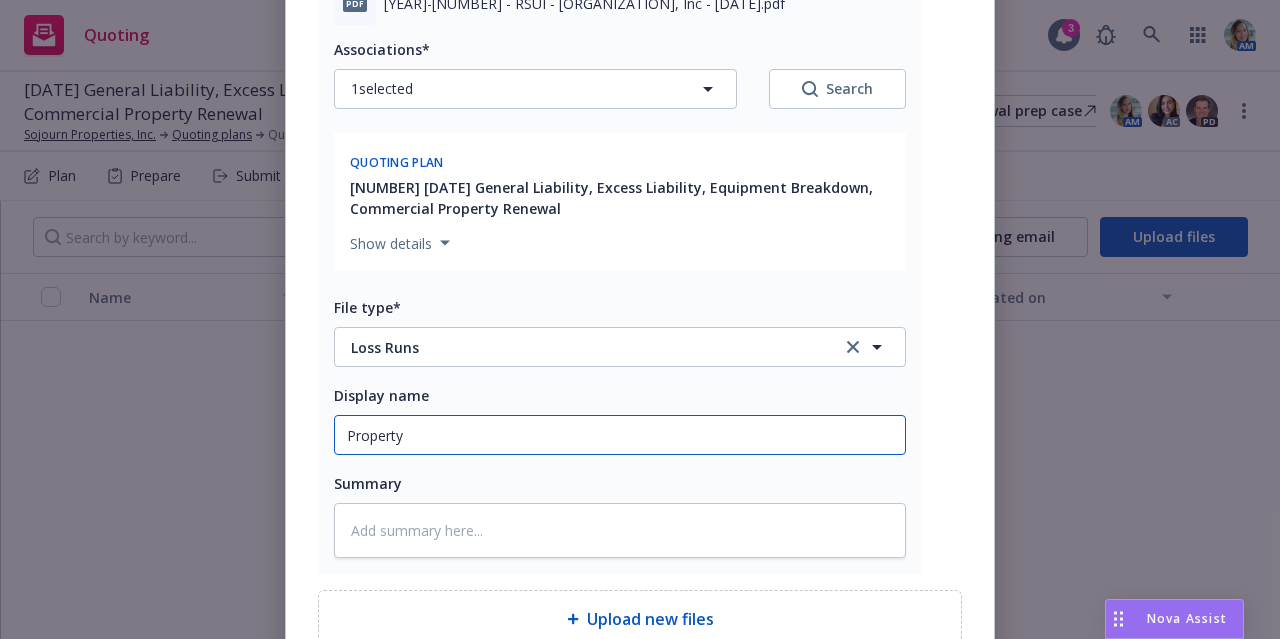 type on "x" 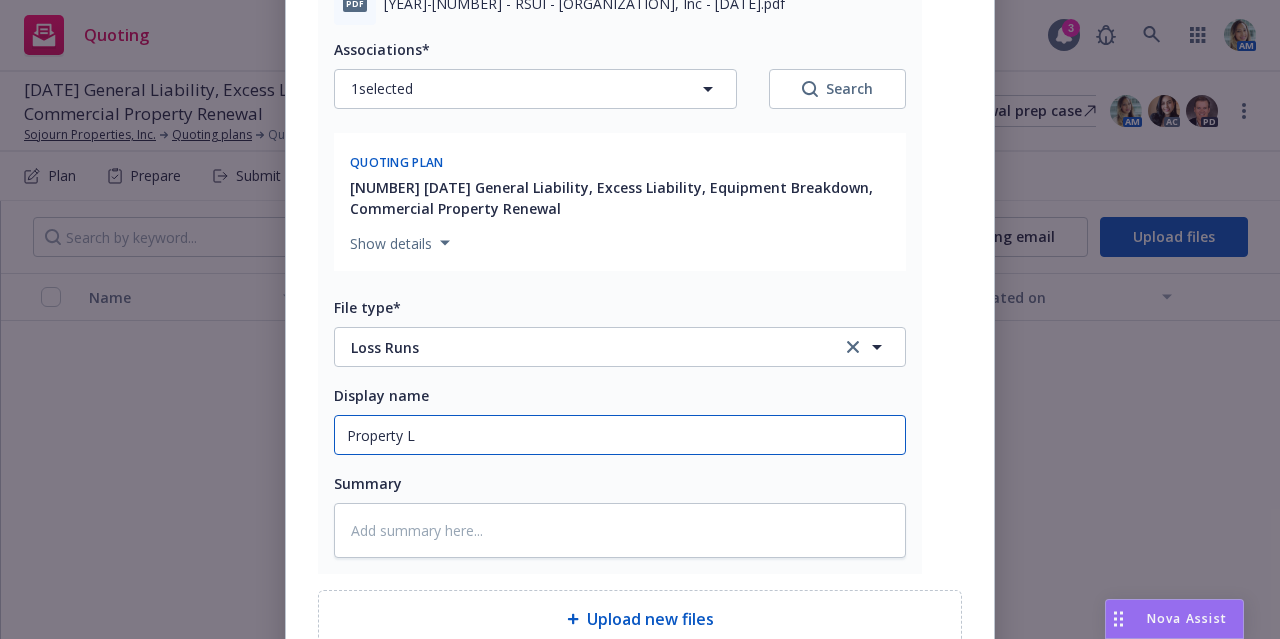 type on "x" 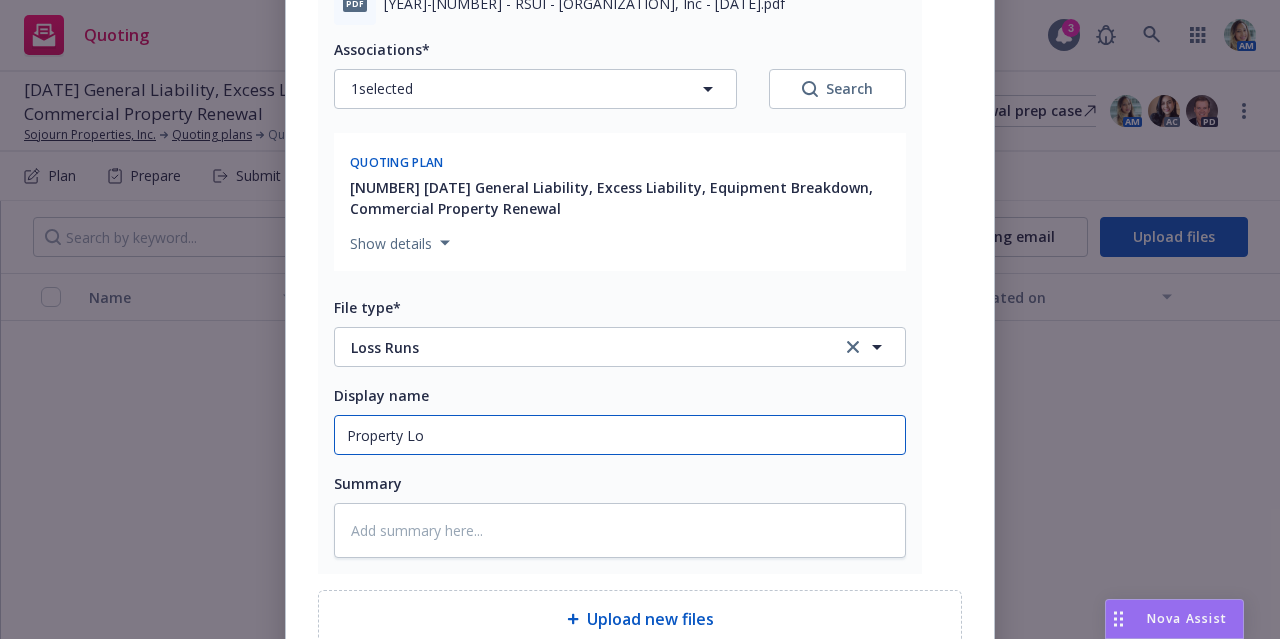 type on "x" 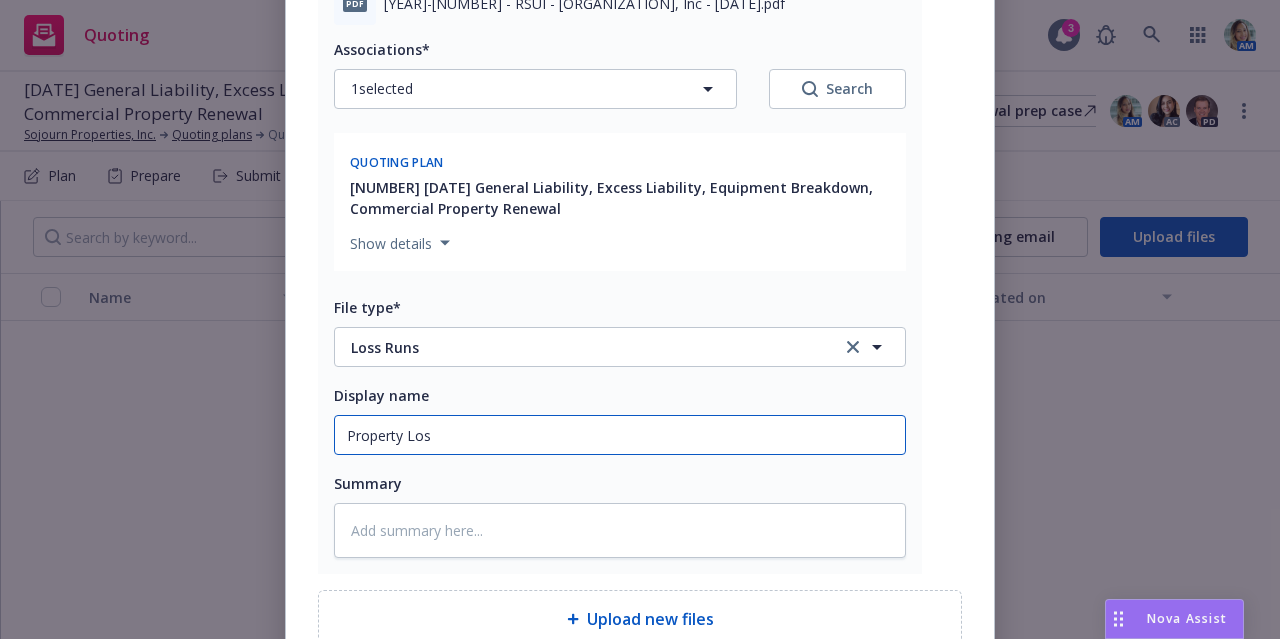 type on "x" 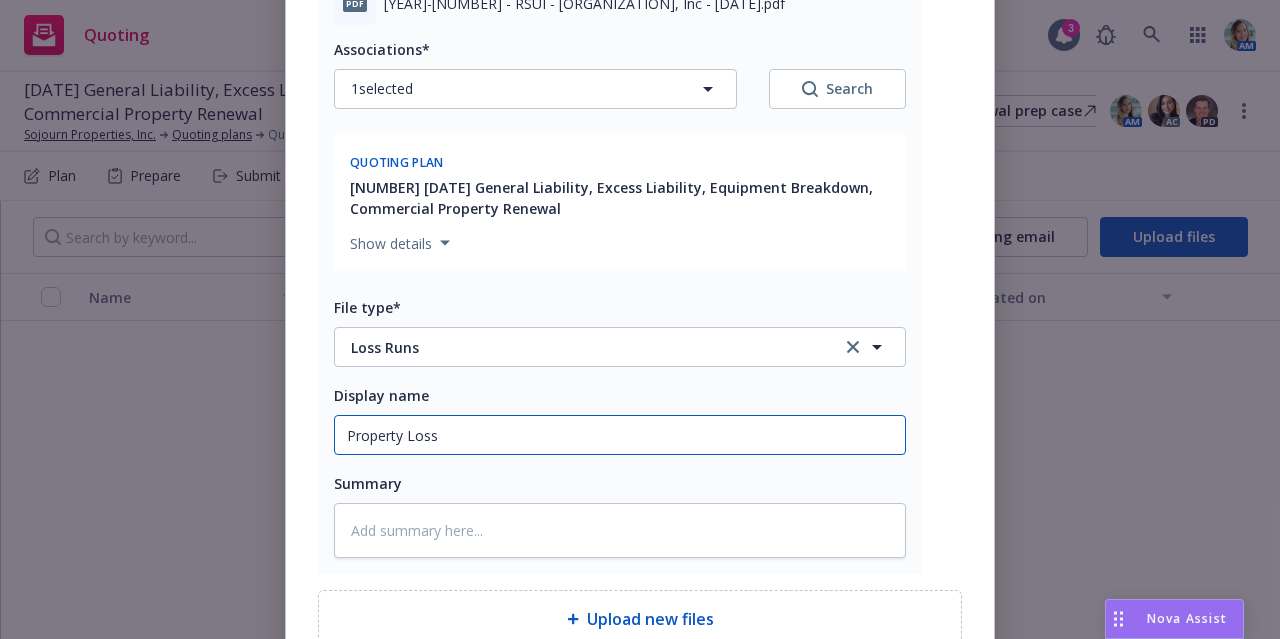 type on "x" 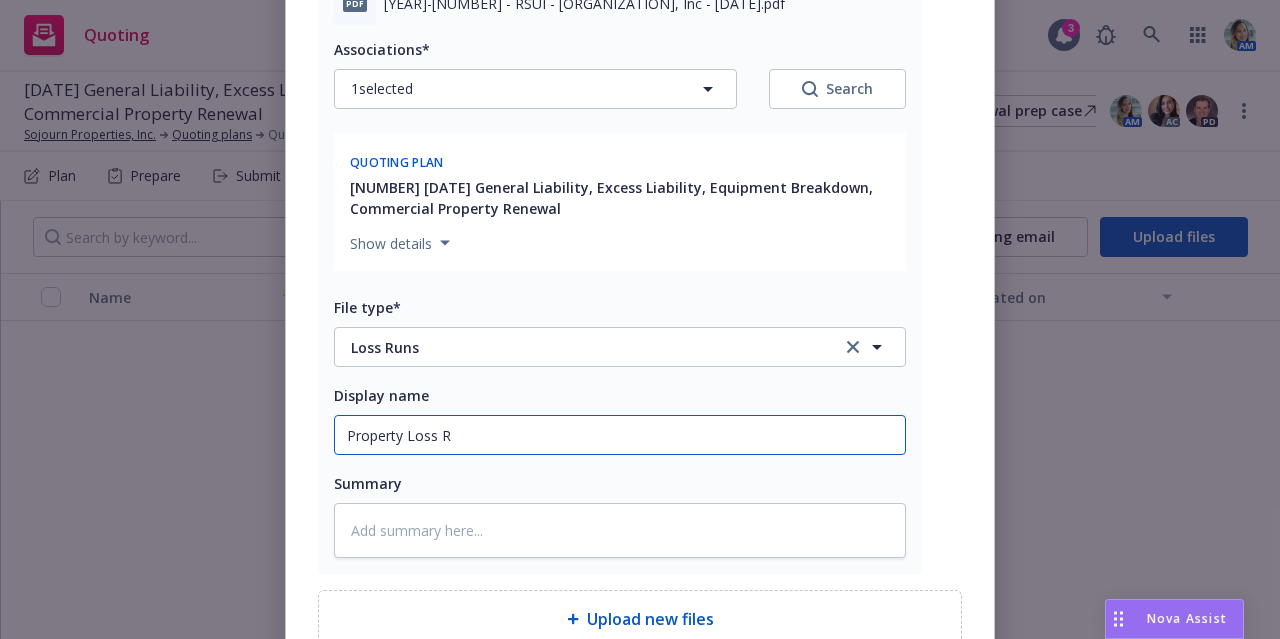type on "Property Loss Ry" 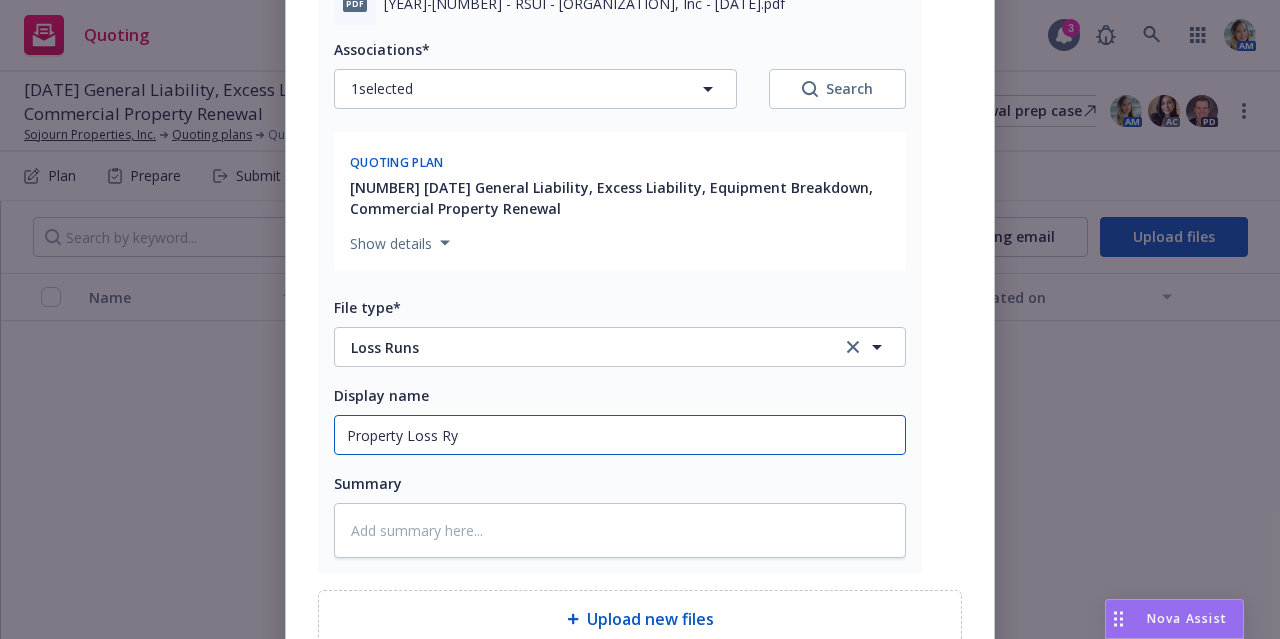 type on "x" 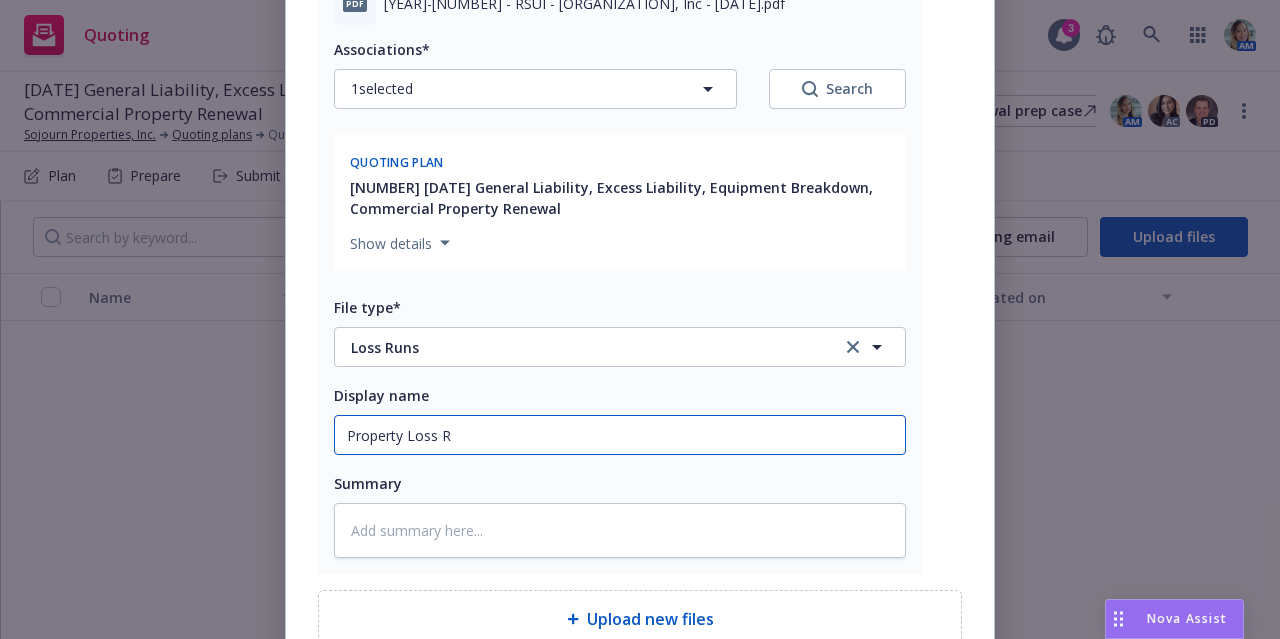 type on "x" 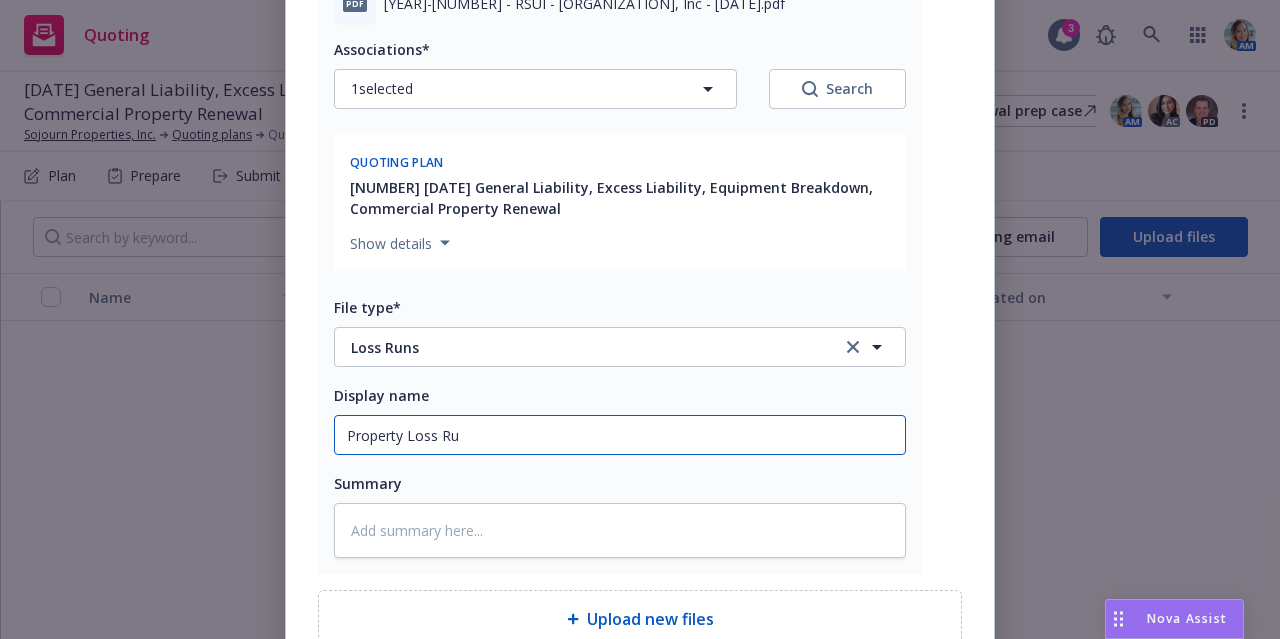 type on "x" 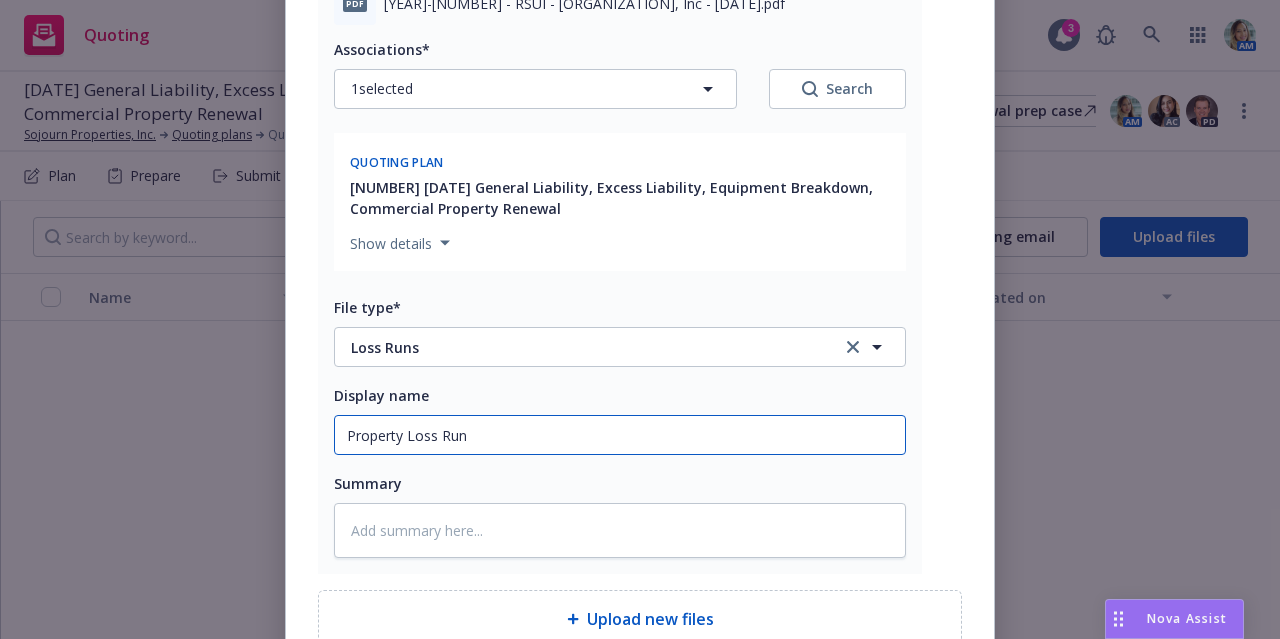 type on "x" 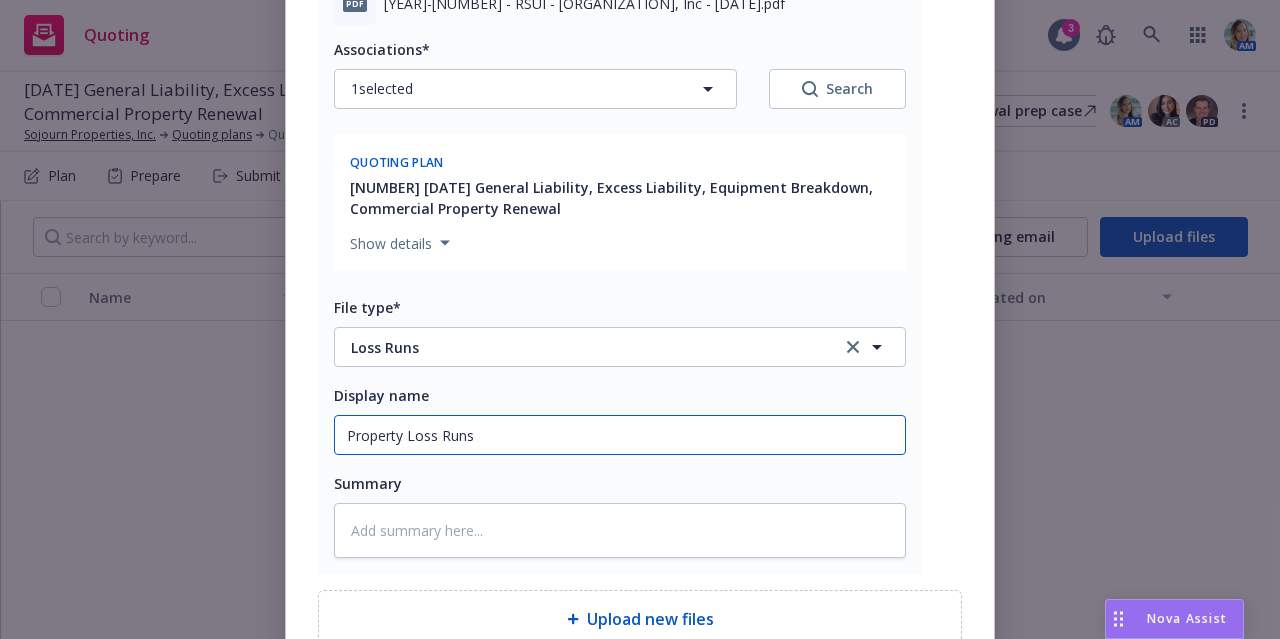 scroll, scrollTop: 483, scrollLeft: 0, axis: vertical 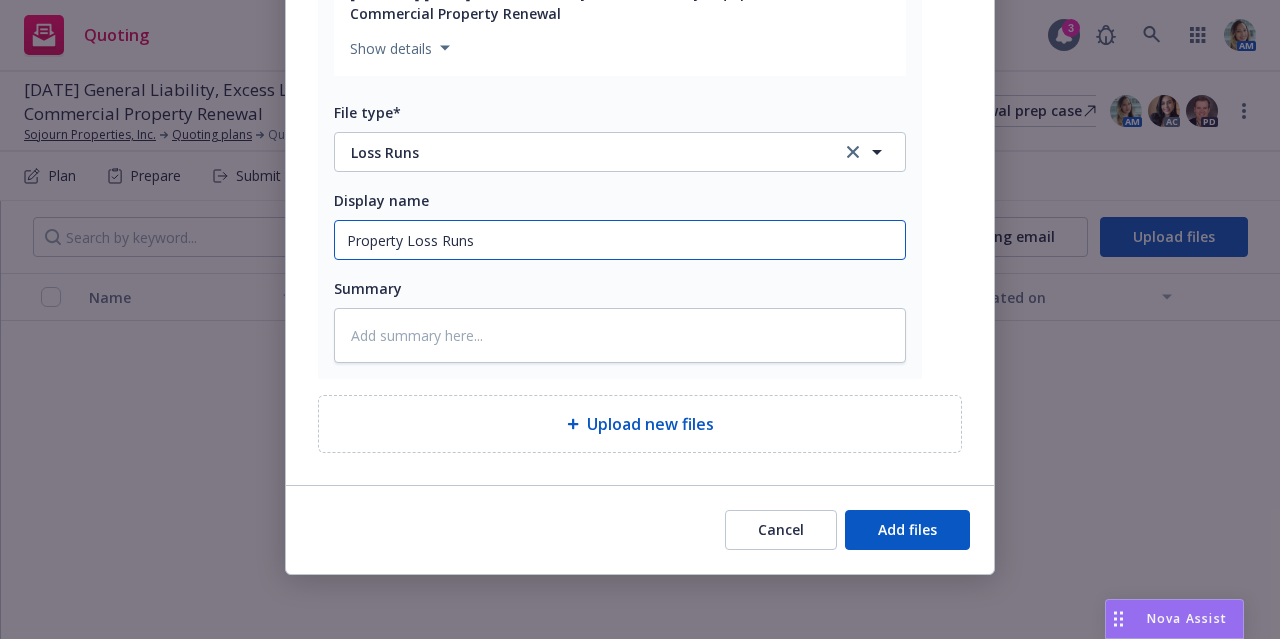 type on "Property Loss Runs" 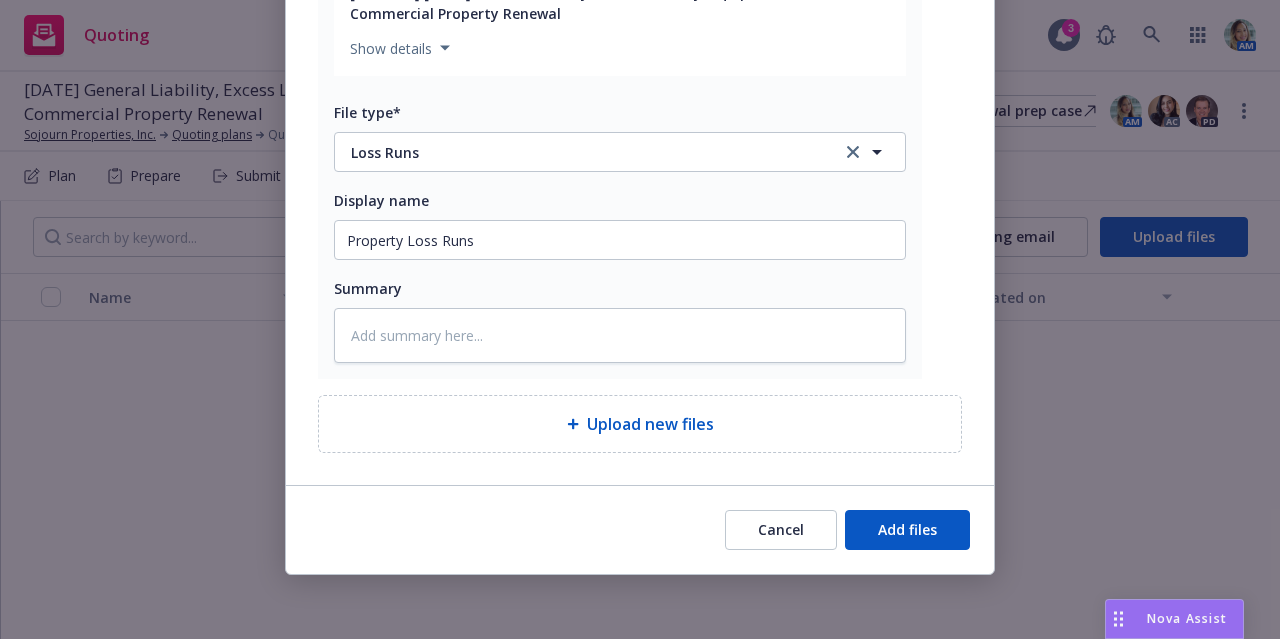 click on "Cancel Add files" at bounding box center (640, 529) 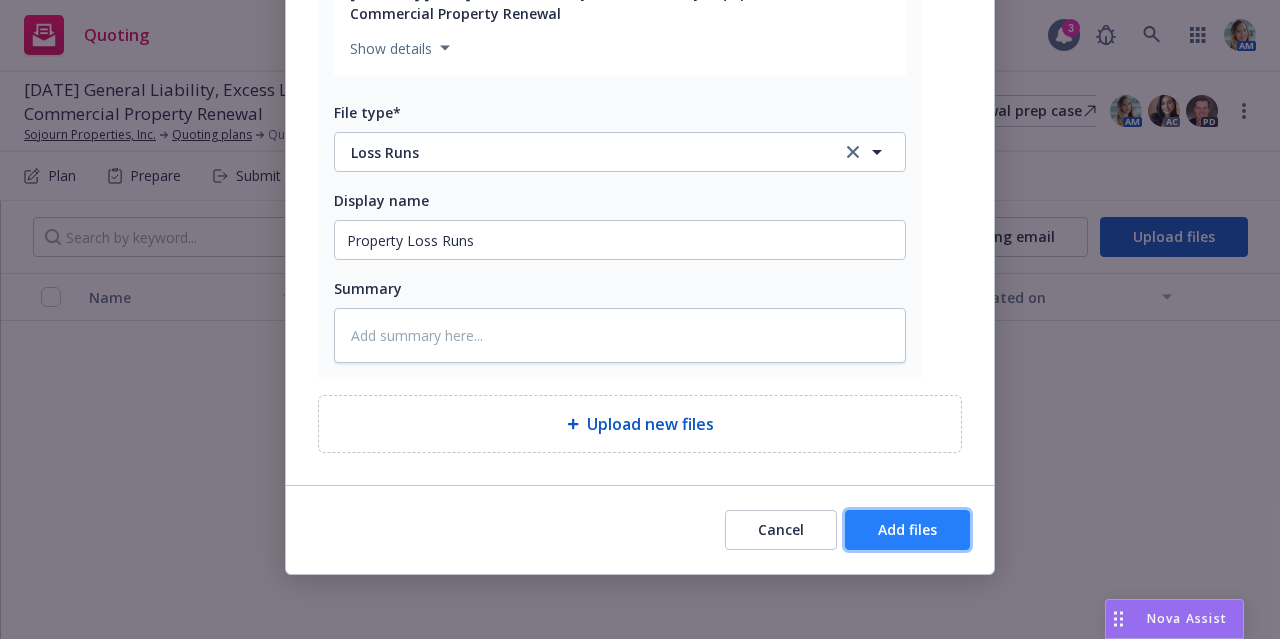 click on "Add files" at bounding box center (907, 530) 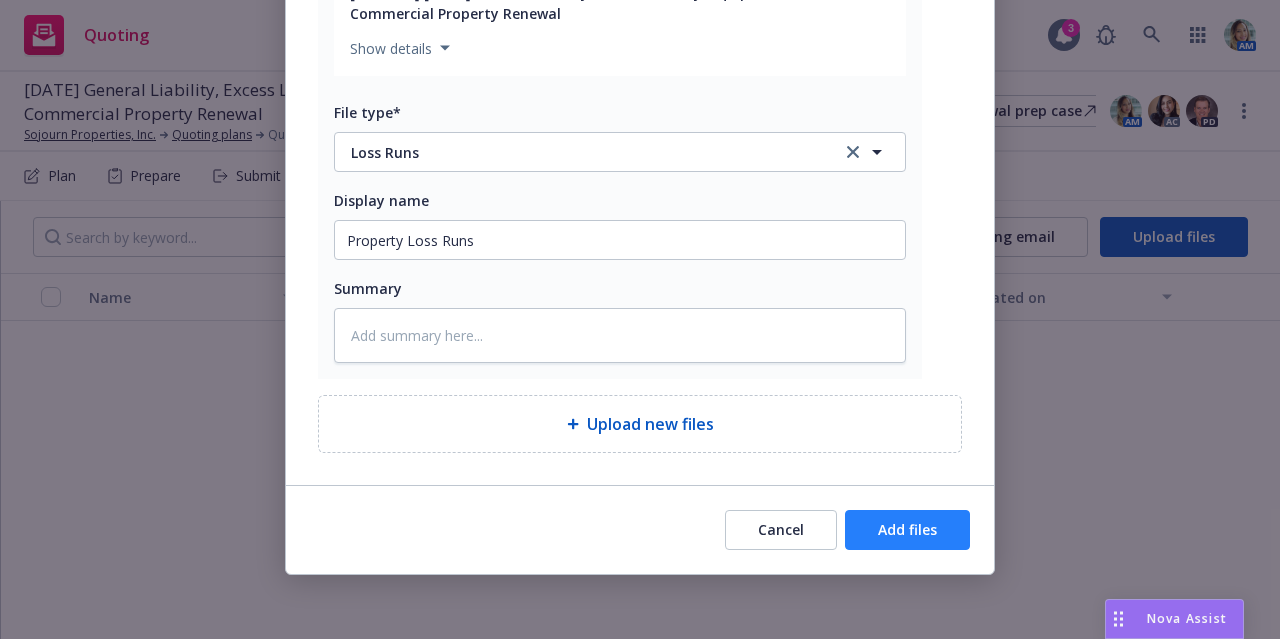 scroll, scrollTop: 409, scrollLeft: 0, axis: vertical 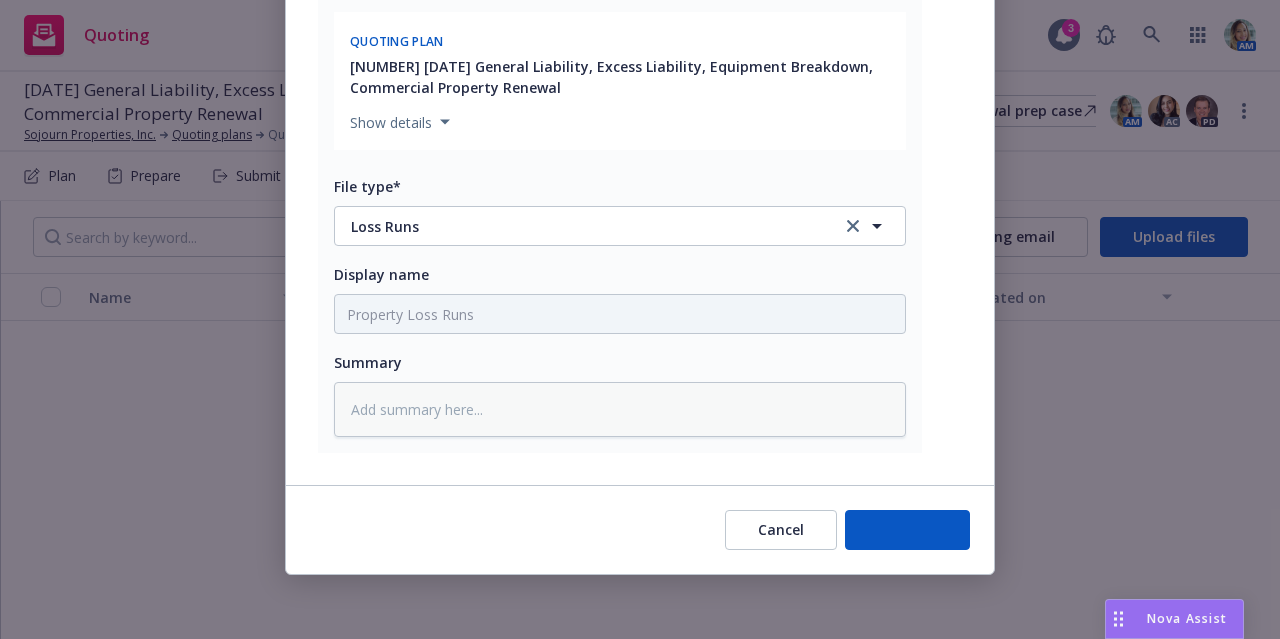 type on "x" 